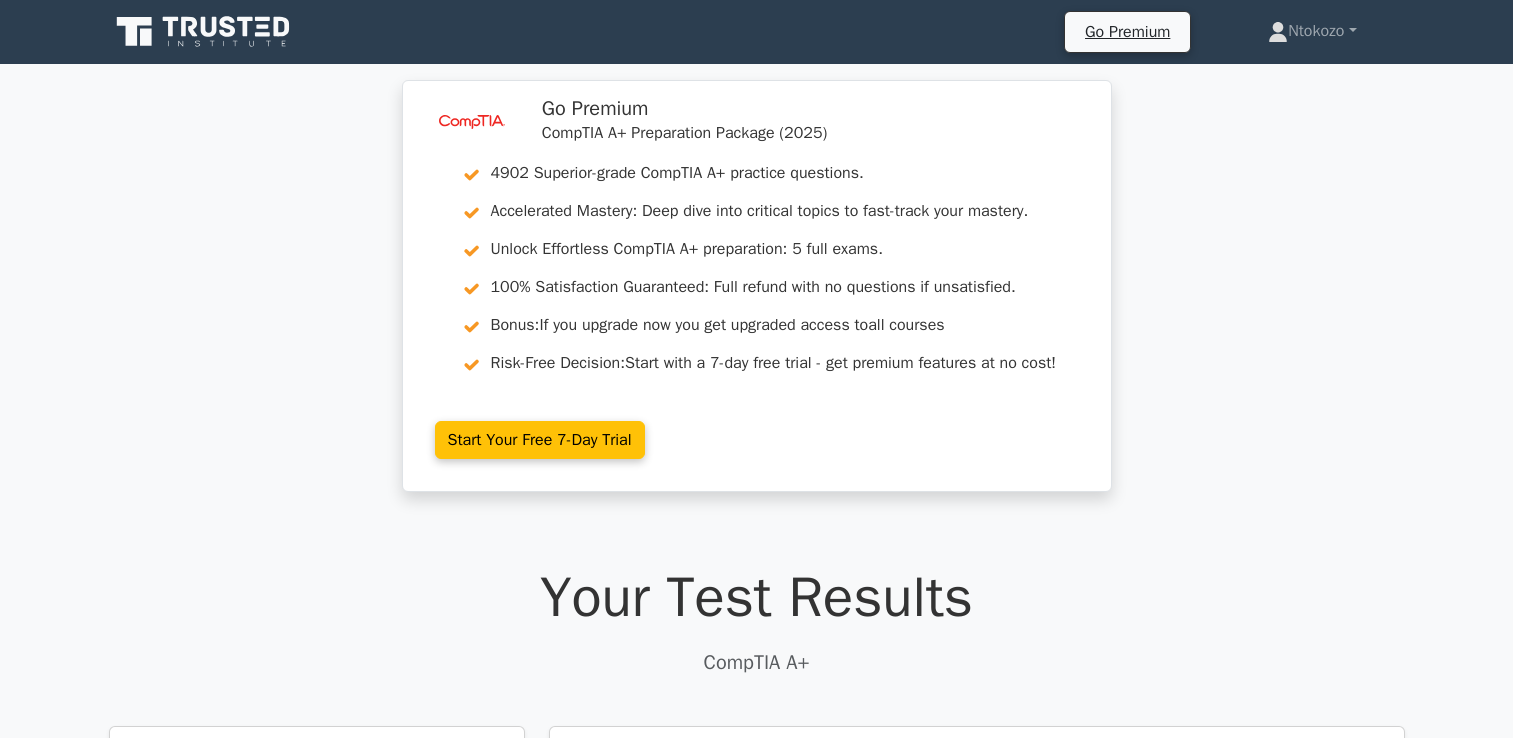 scroll, scrollTop: 908, scrollLeft: 0, axis: vertical 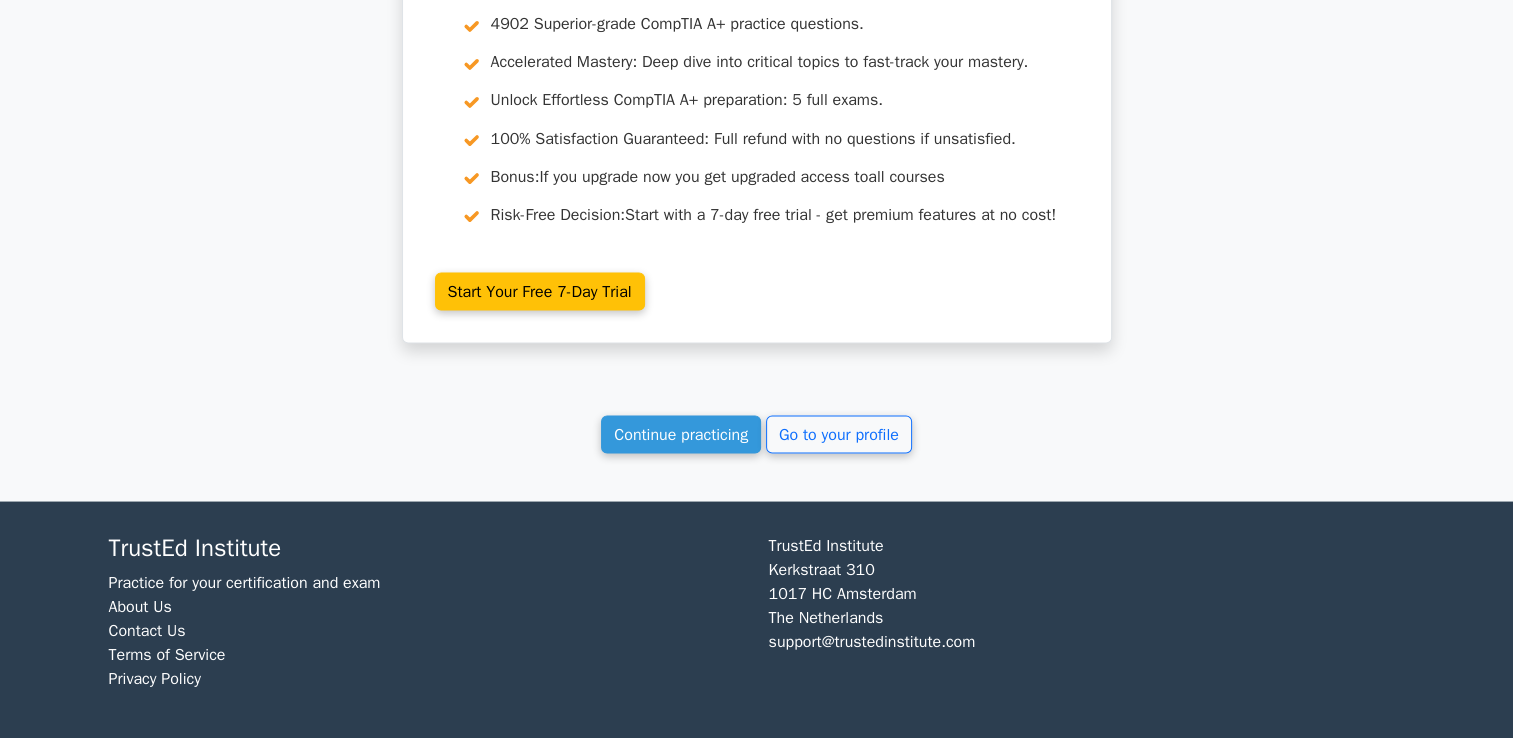 click on "Your Test Results
CompTIA A+
78%
Your Score
Keep practicing!
Performance by Topic
Printers and Imaging Devices
100%
Mobile Devices
100%
100% 100% 100% 0%" at bounding box center [757, -1324] 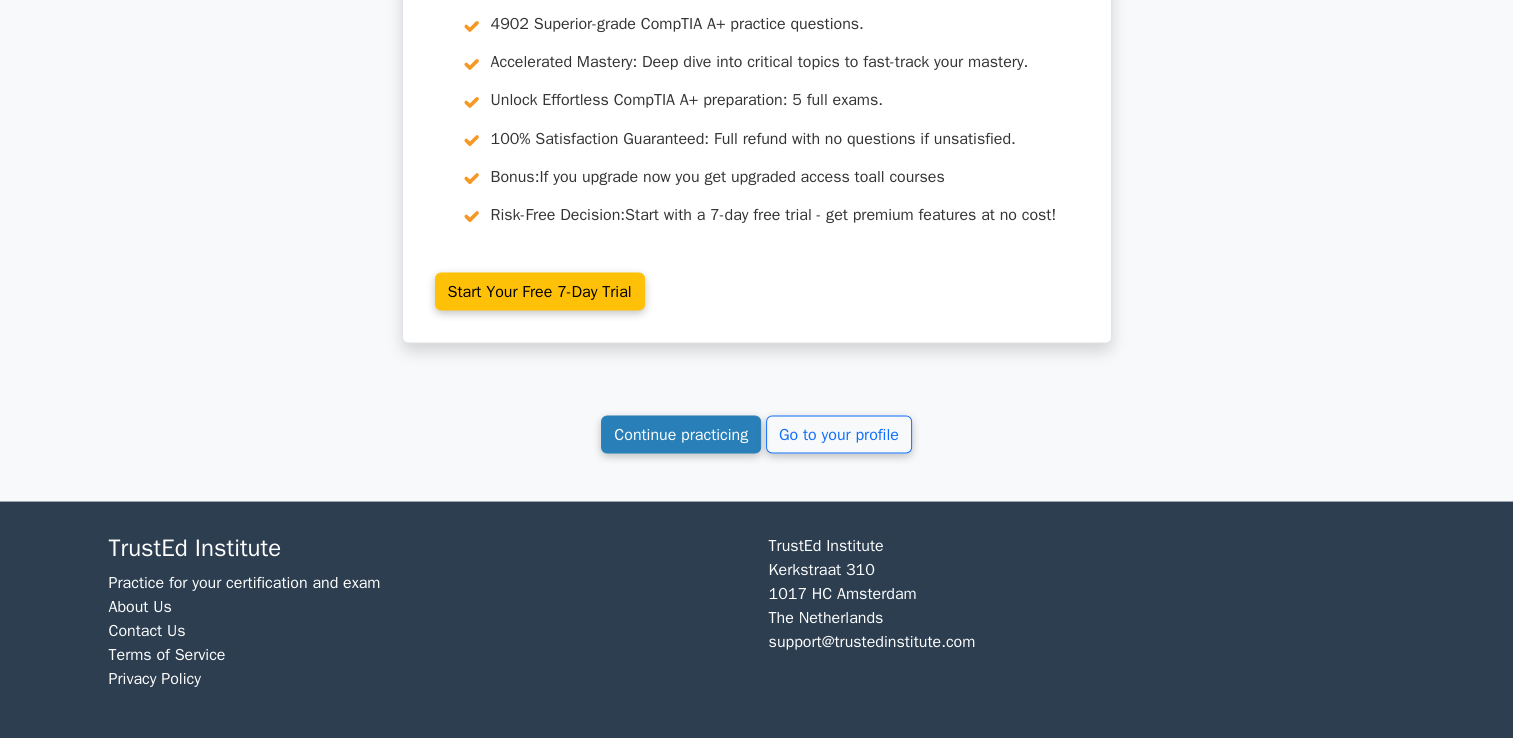 drag, startPoint x: 658, startPoint y: 455, endPoint x: 656, endPoint y: 438, distance: 17.117243 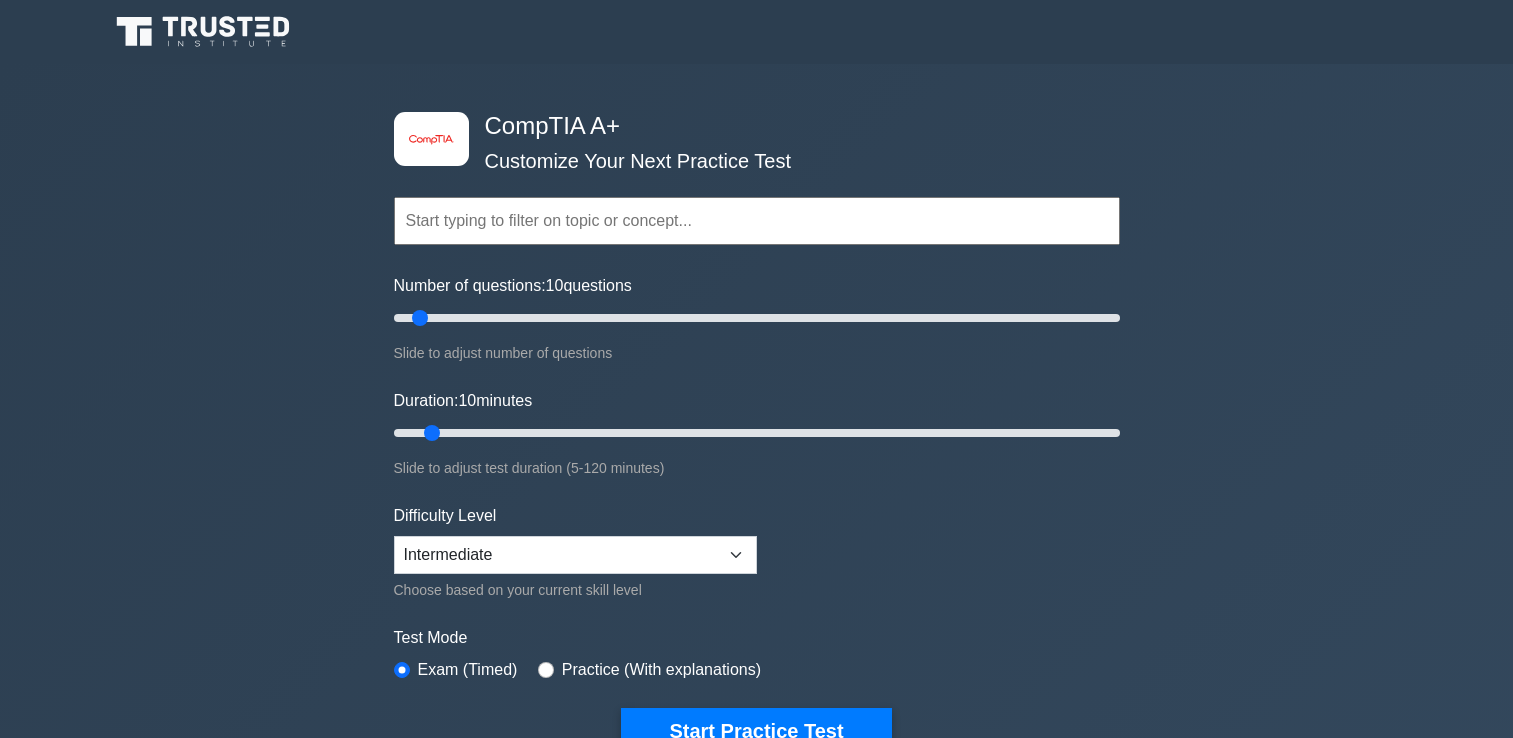 scroll, scrollTop: 0, scrollLeft: 0, axis: both 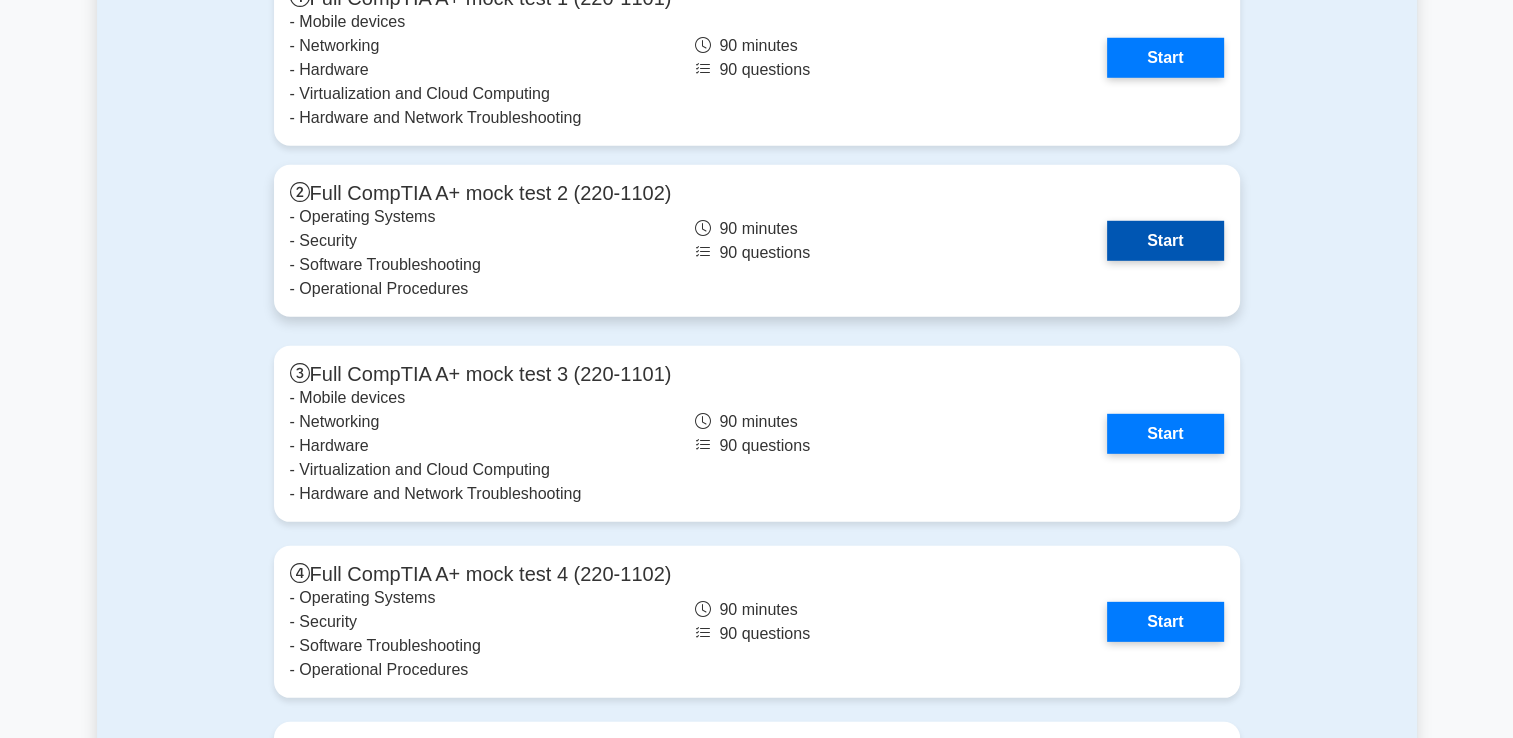 click on "Start" at bounding box center [1165, 241] 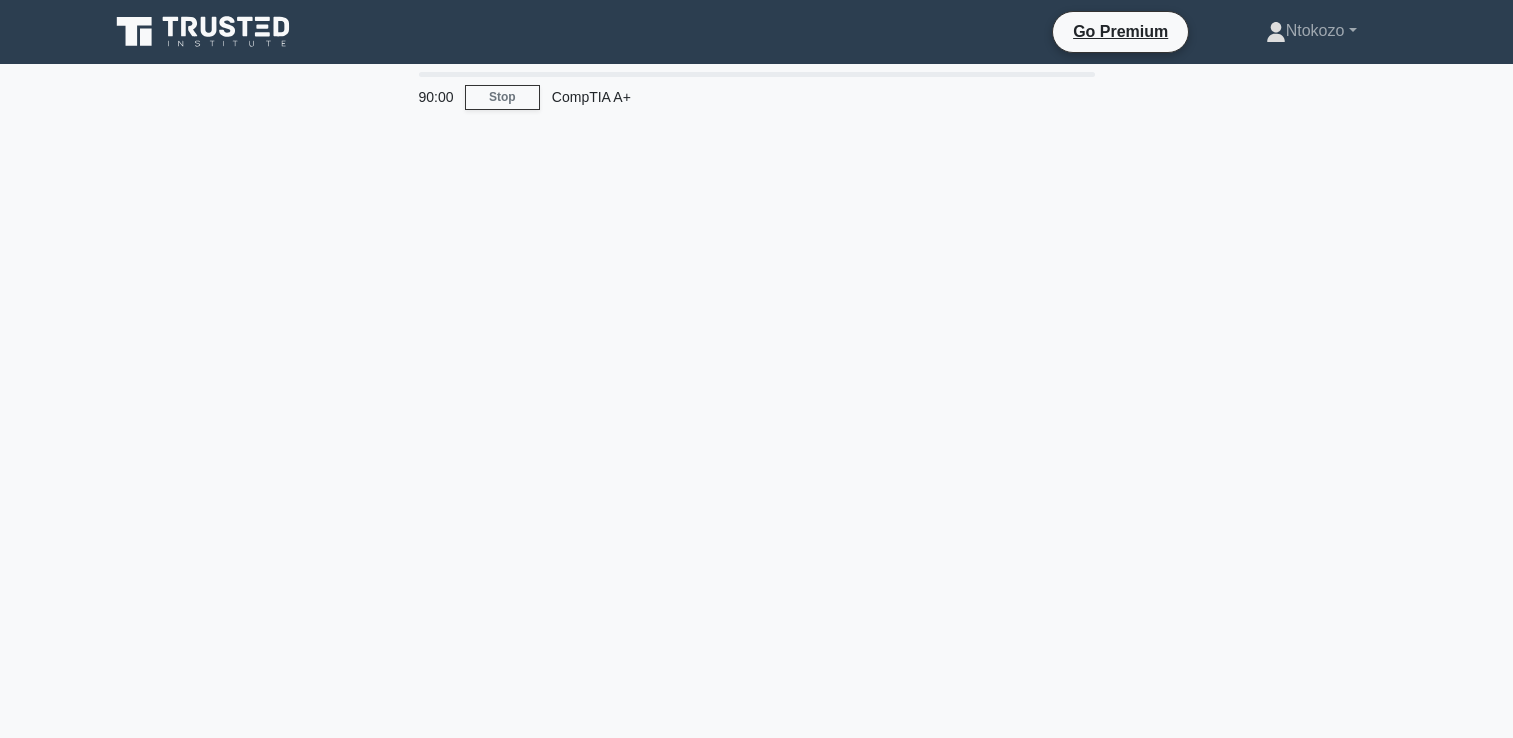 scroll, scrollTop: 0, scrollLeft: 0, axis: both 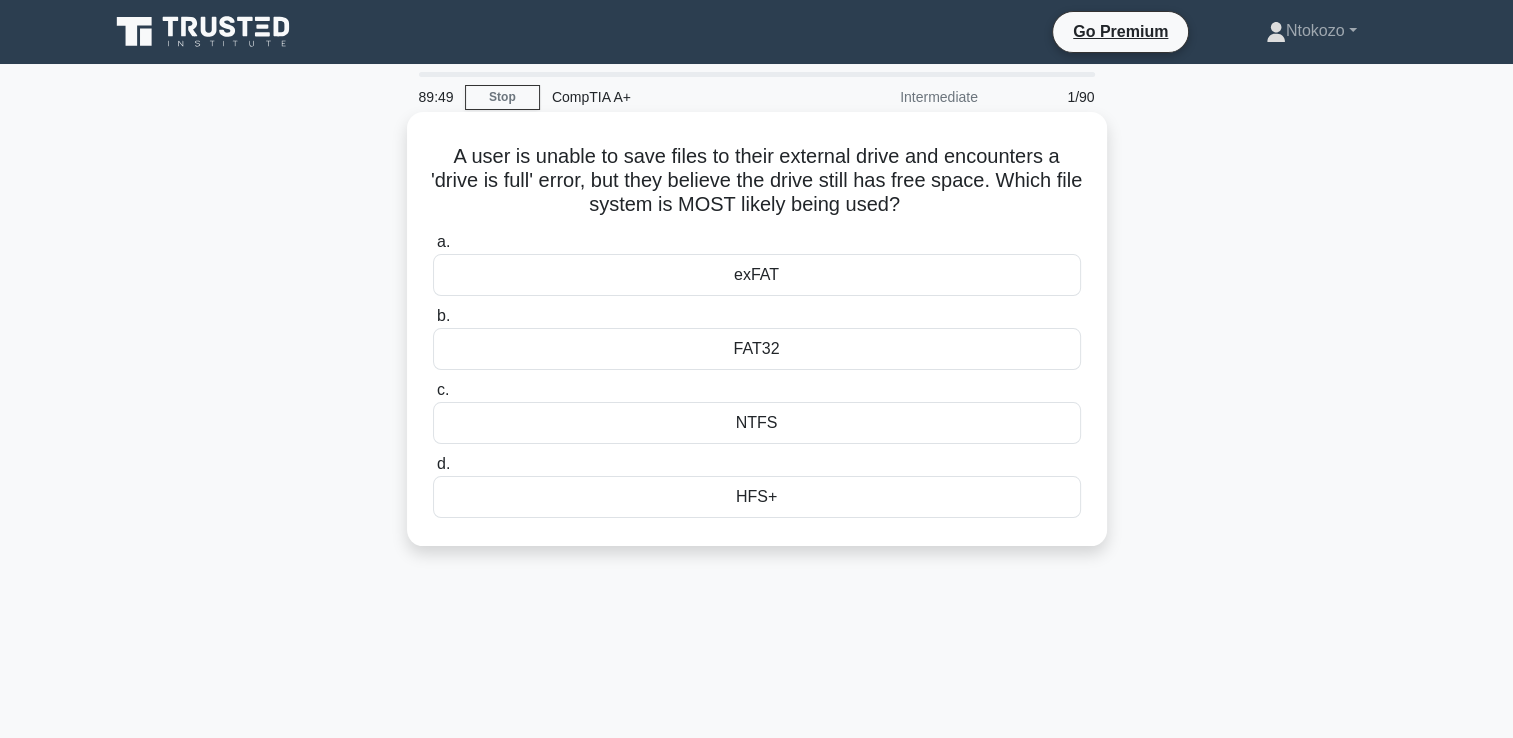 click on "HFS+" at bounding box center [757, 497] 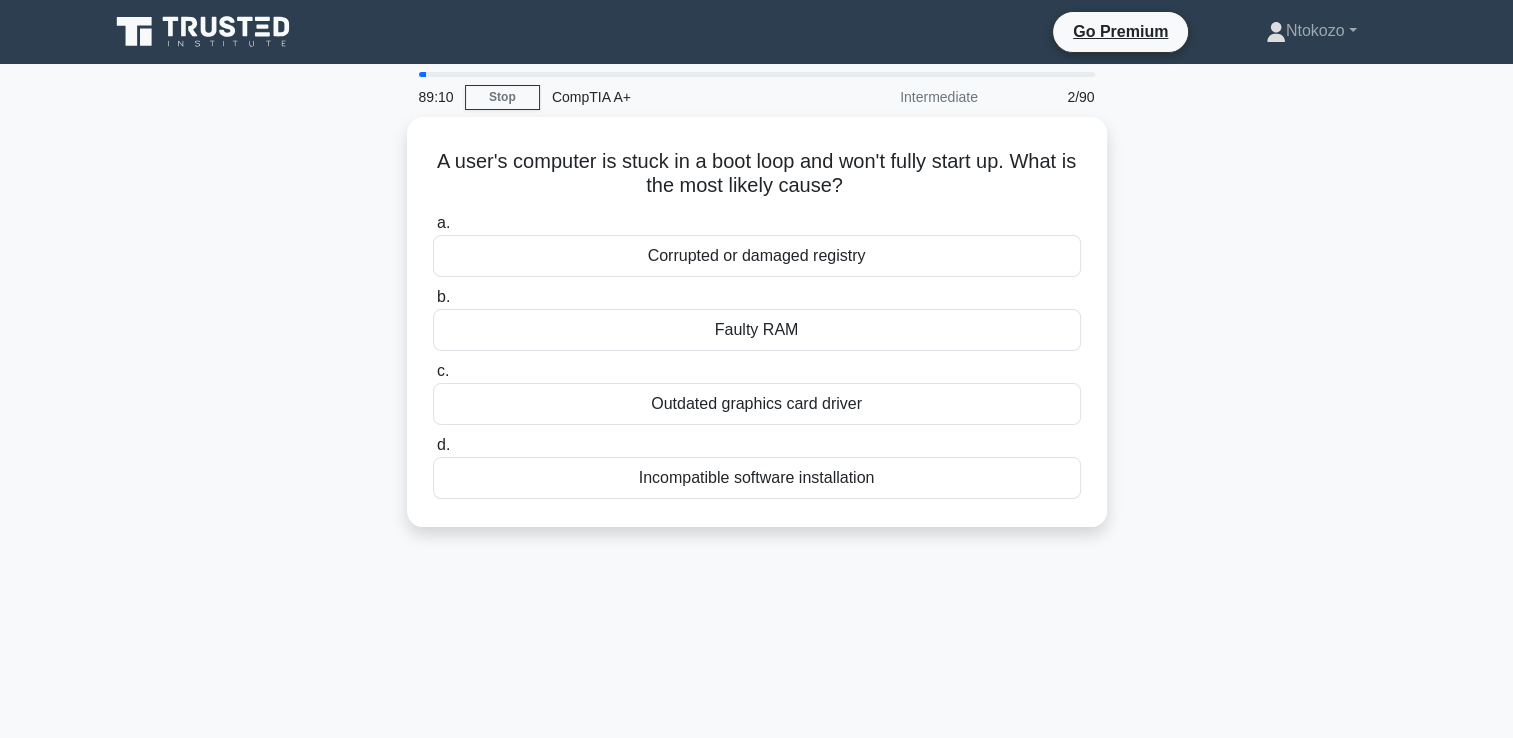 click on "A user's computer is stuck in a boot loop and won't fully start up. What is the most likely cause?
.spinner_0XTQ{transform-origin:center;animation:spinner_y6GP .75s linear infinite}@keyframes spinner_y6GP{100%{transform:rotate(360deg)}}
a.
Corrupted or damaged registry
b. c. d." at bounding box center [757, 334] 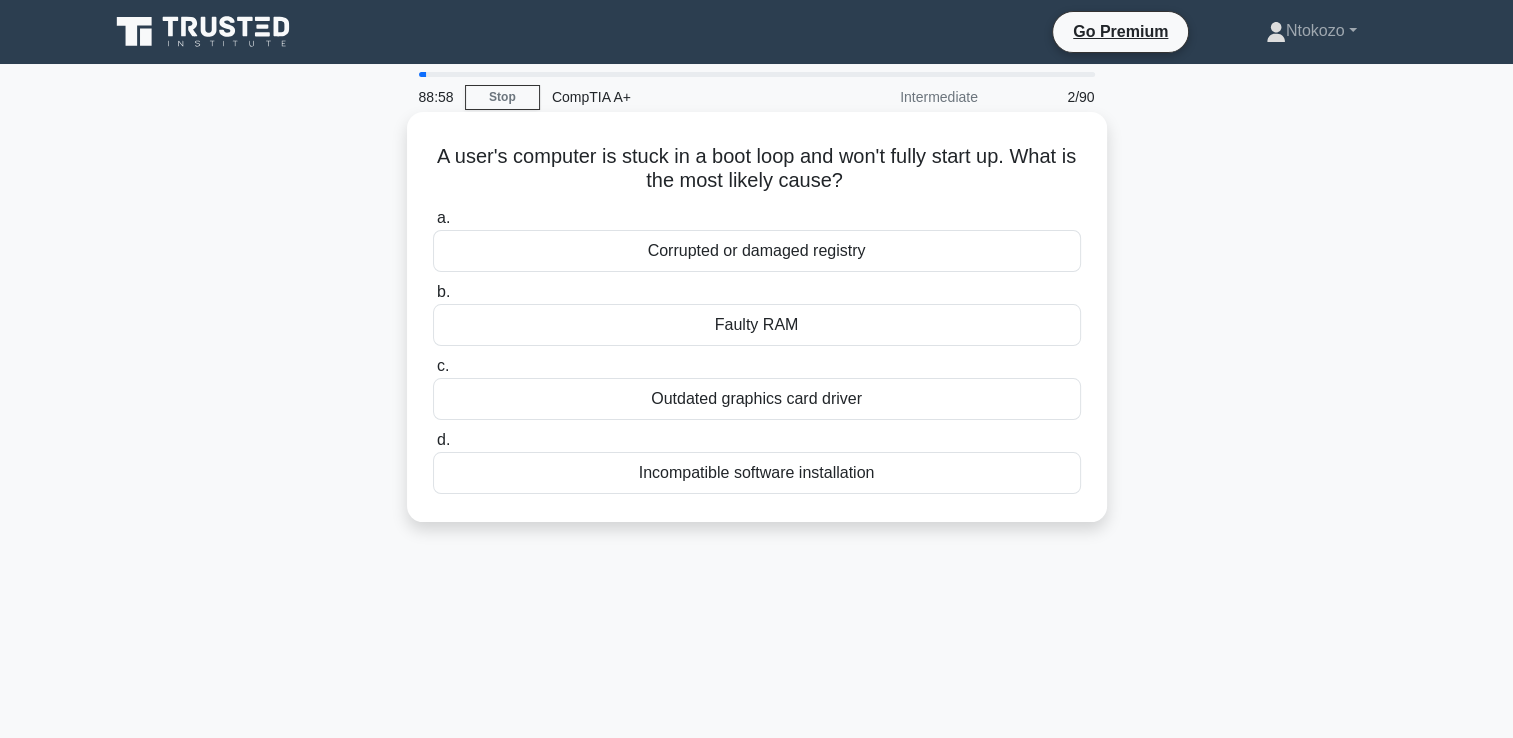 click on "Incompatible software installation" at bounding box center [757, 473] 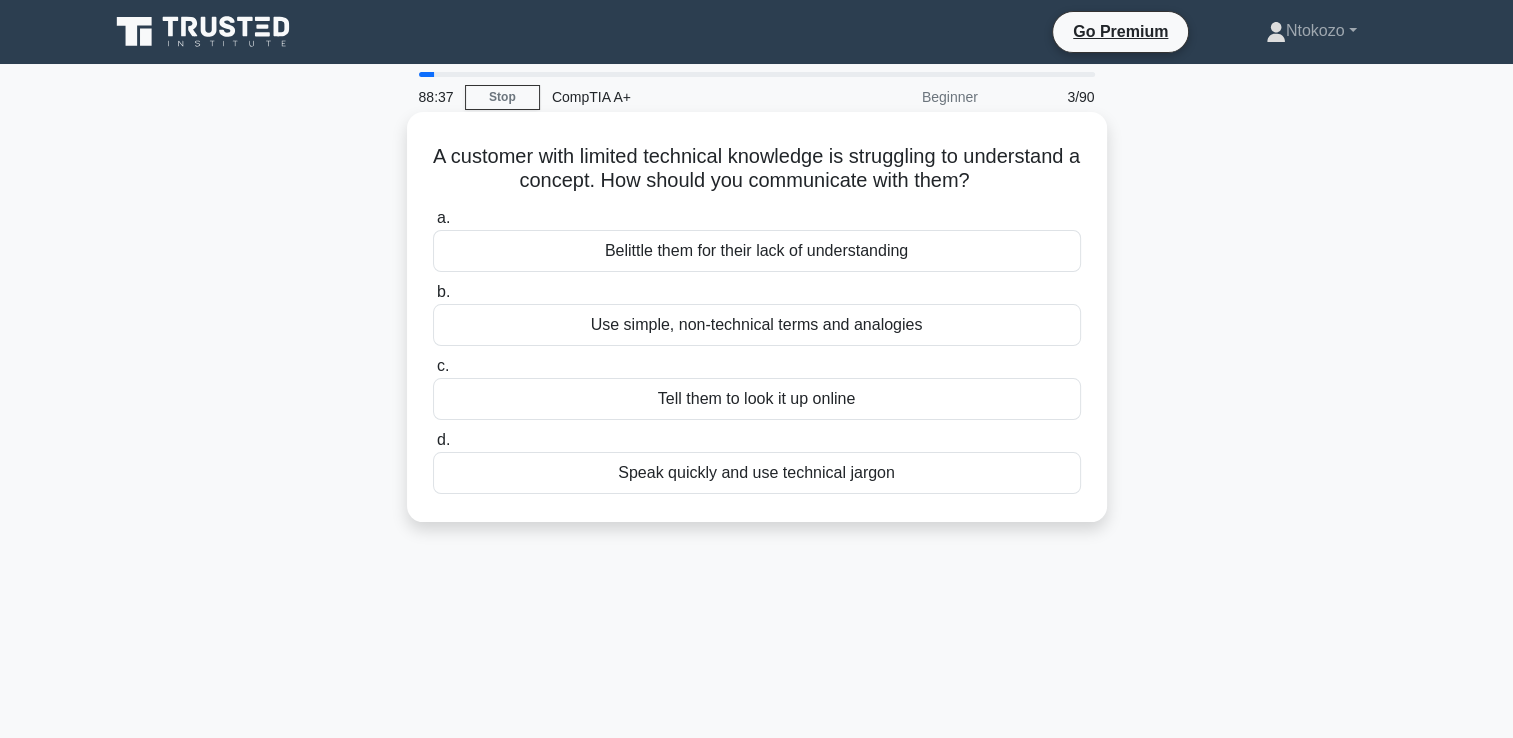 click on "Use simple, non-technical terms and analogies" at bounding box center [757, 325] 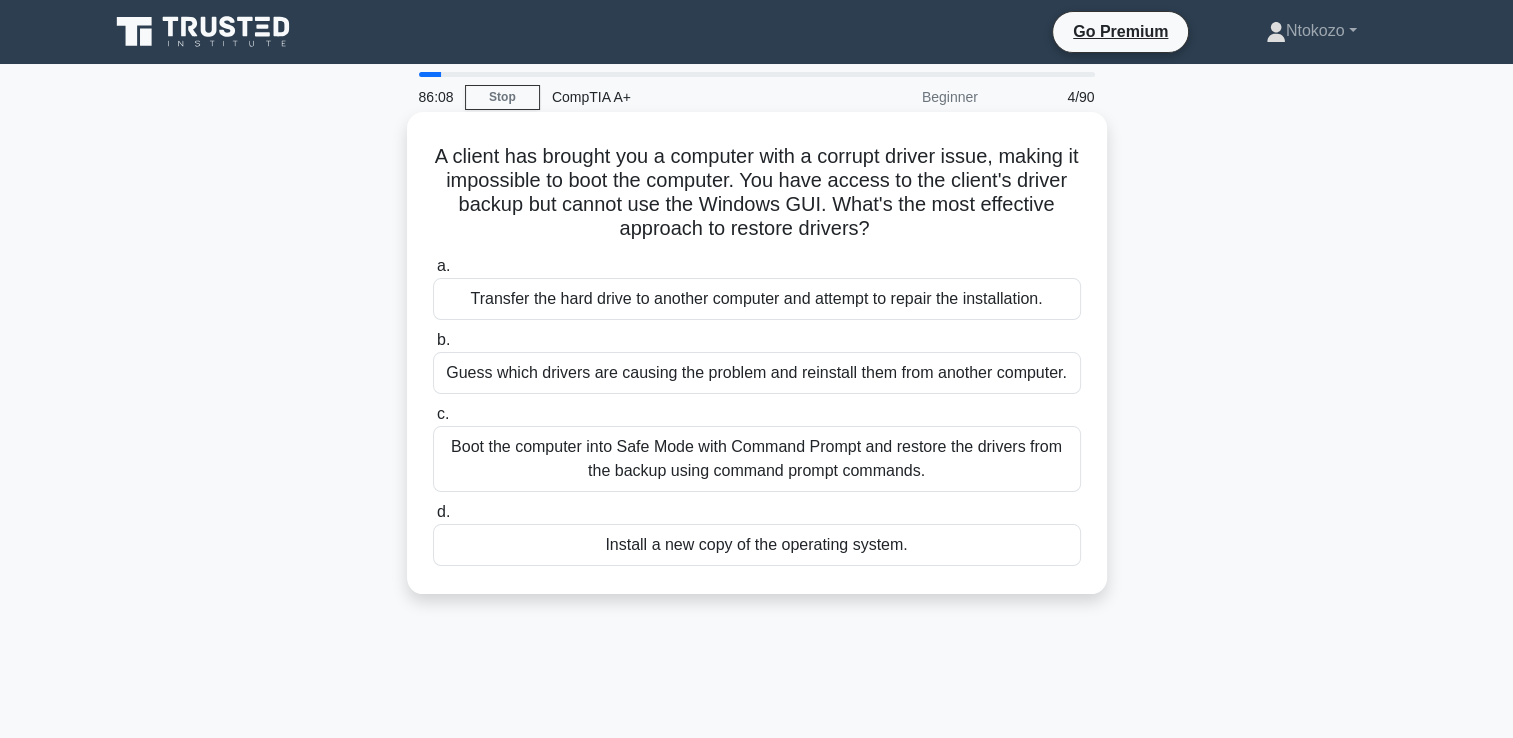 click on "Boot the computer into Safe Mode with Command Prompt and restore the drivers from the backup using command prompt commands." at bounding box center [757, 459] 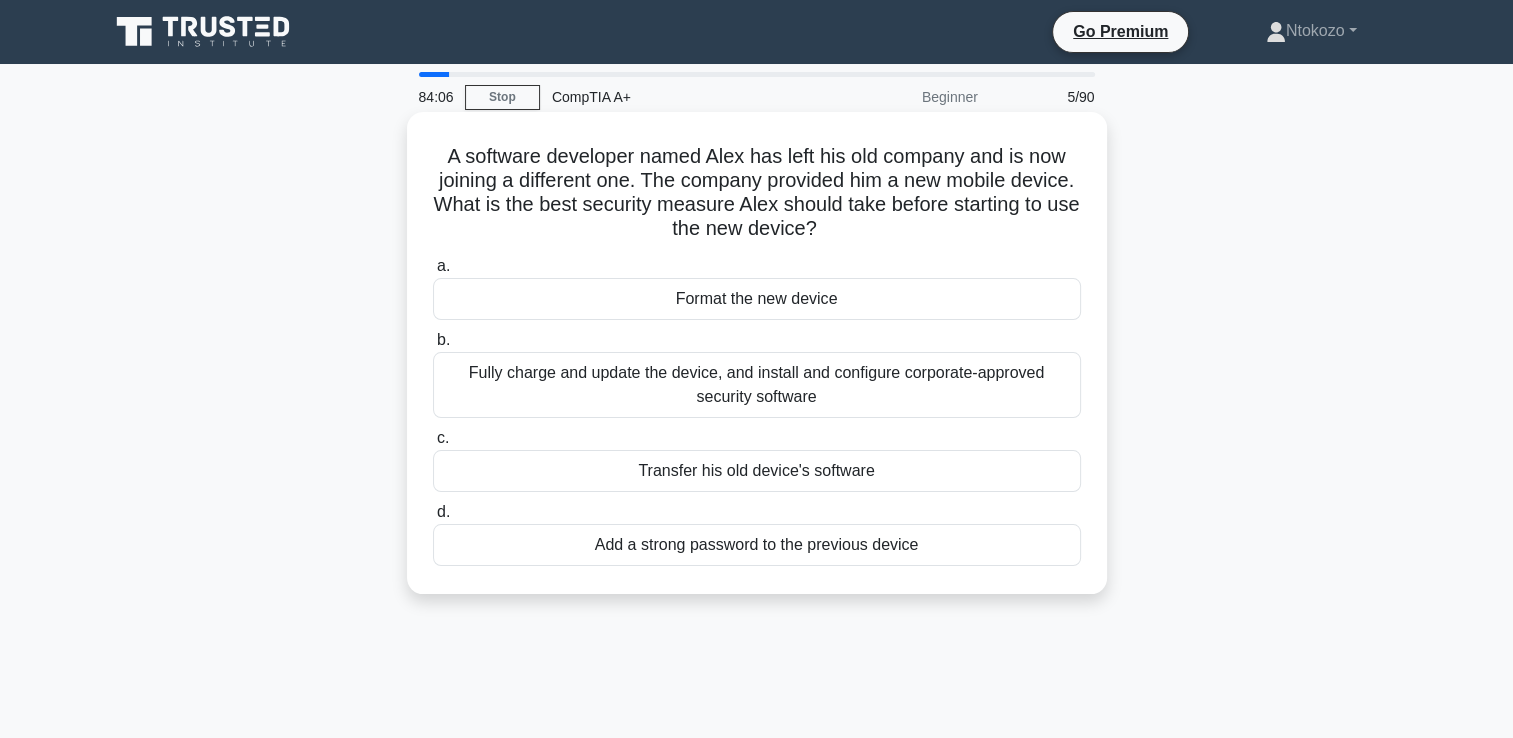 click on "Fully charge and update the device, and install and configure corporate-approved security software" at bounding box center [757, 385] 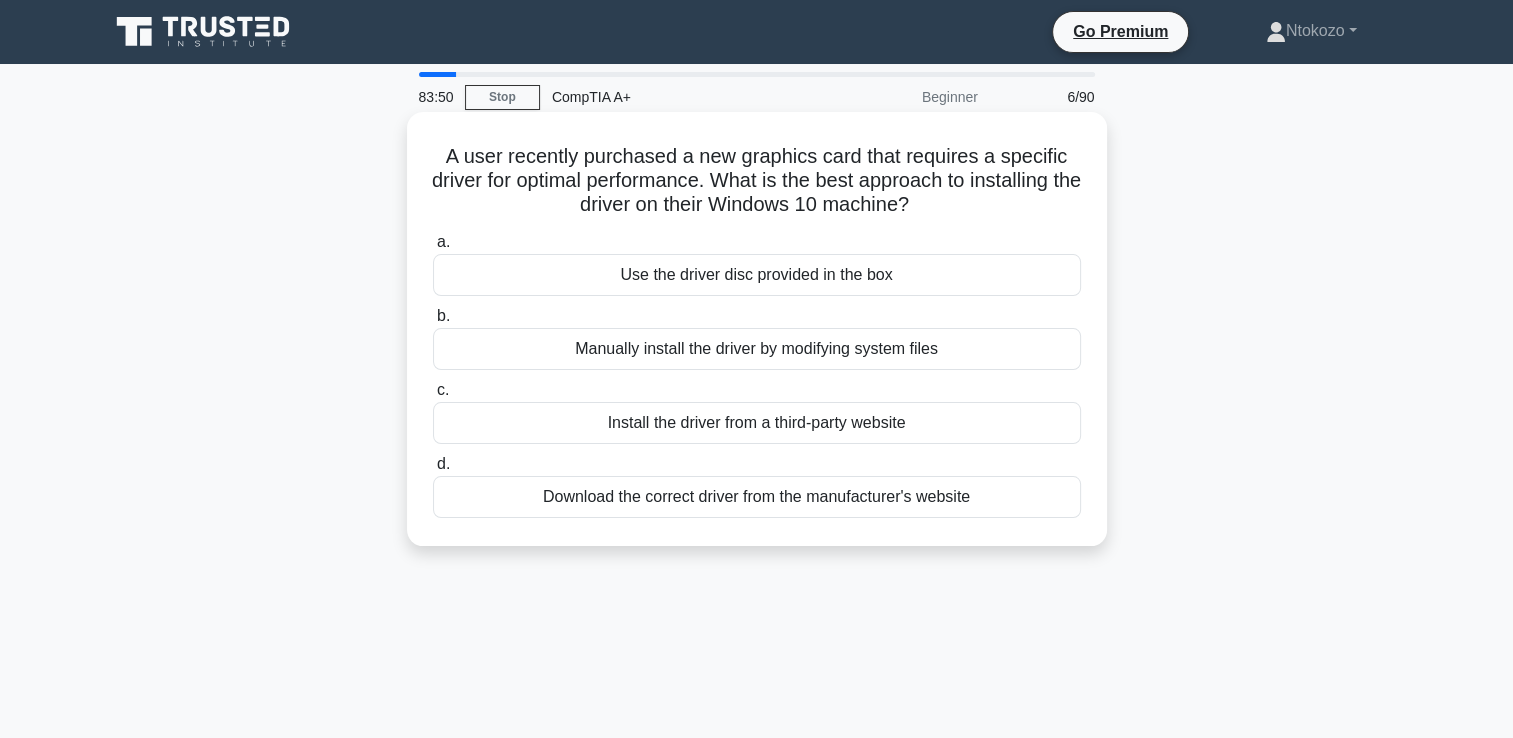 click on "Download the correct driver from the manufacturer's website" at bounding box center [757, 497] 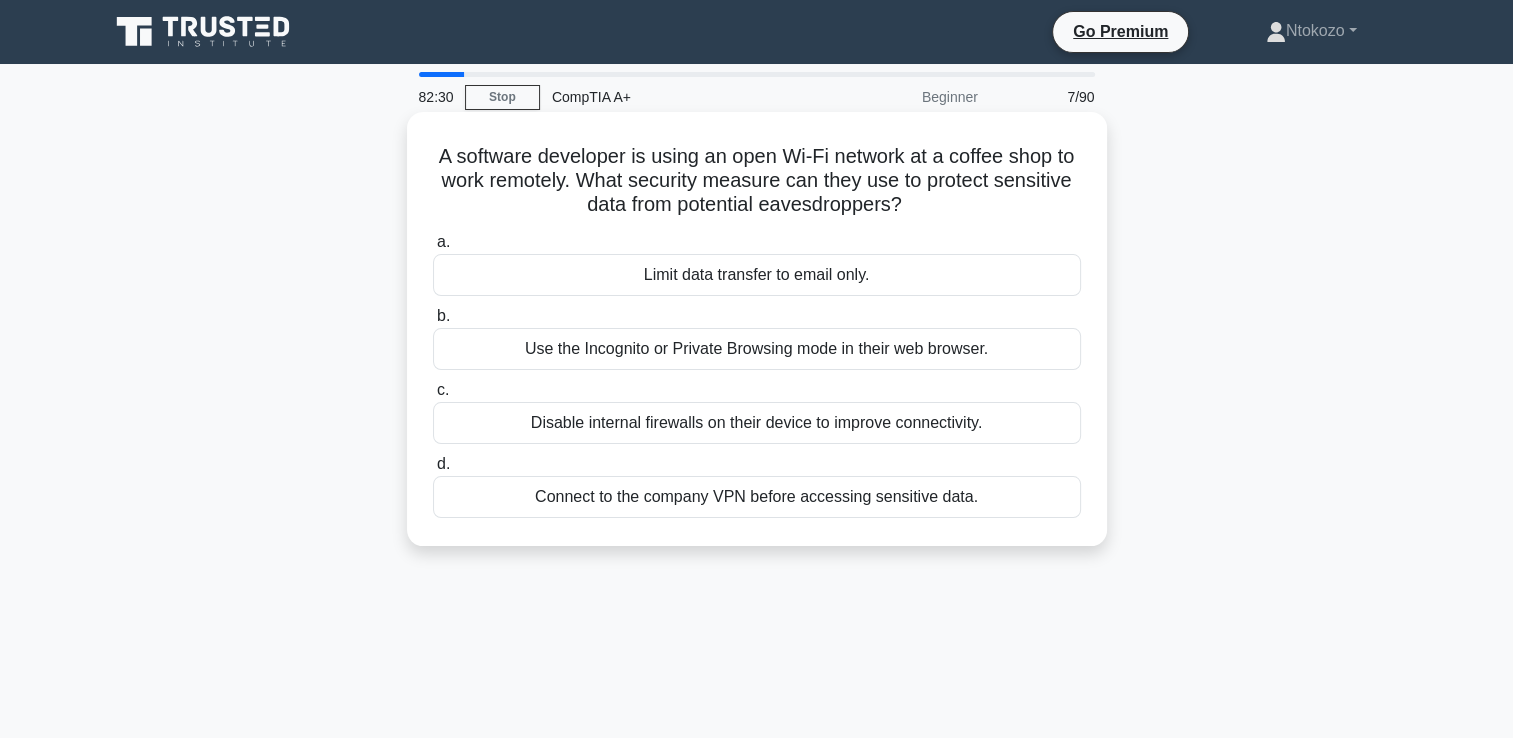 click on "Connect to the company VPN before accessing sensitive data." at bounding box center (757, 497) 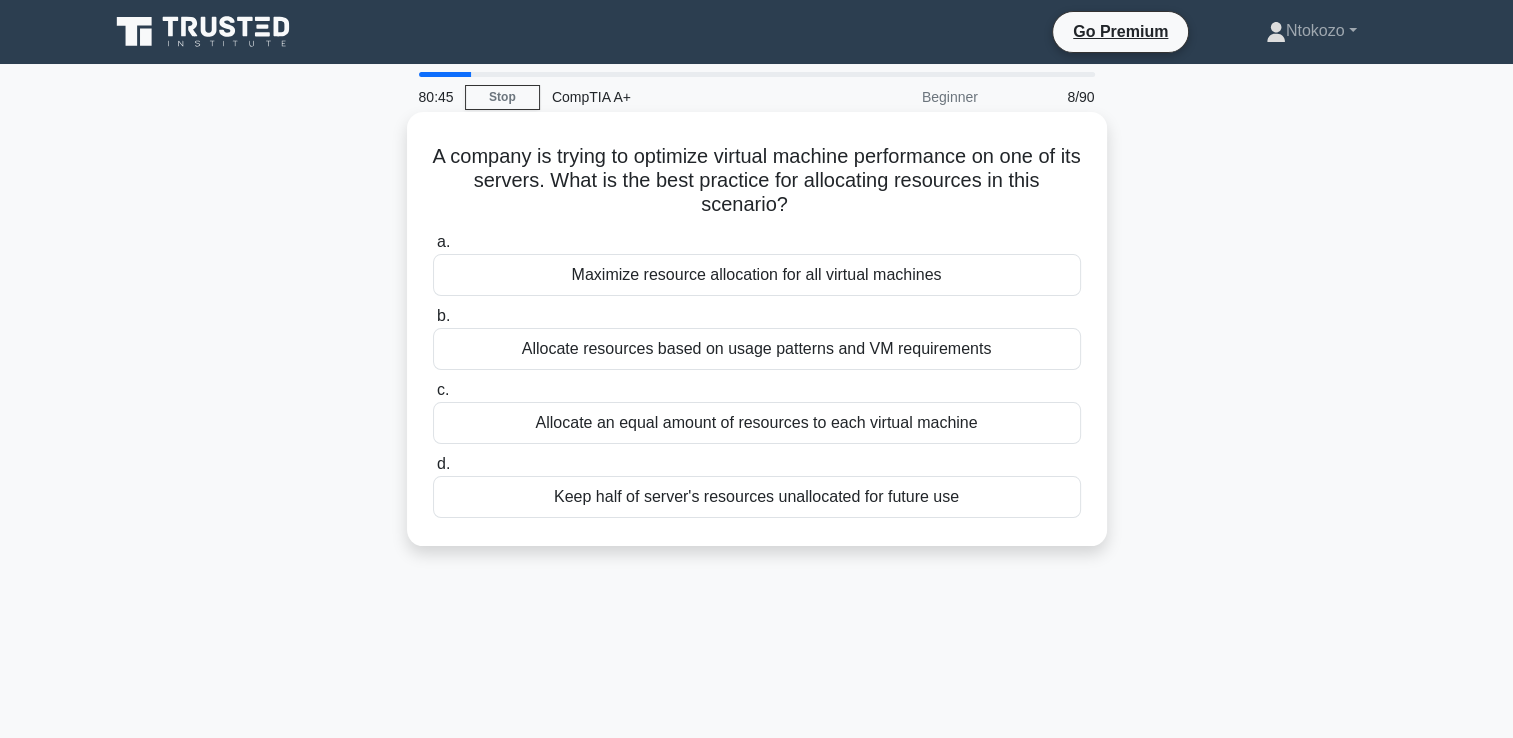 click on "Allocate resources based on usage patterns and VM requirements" at bounding box center (757, 349) 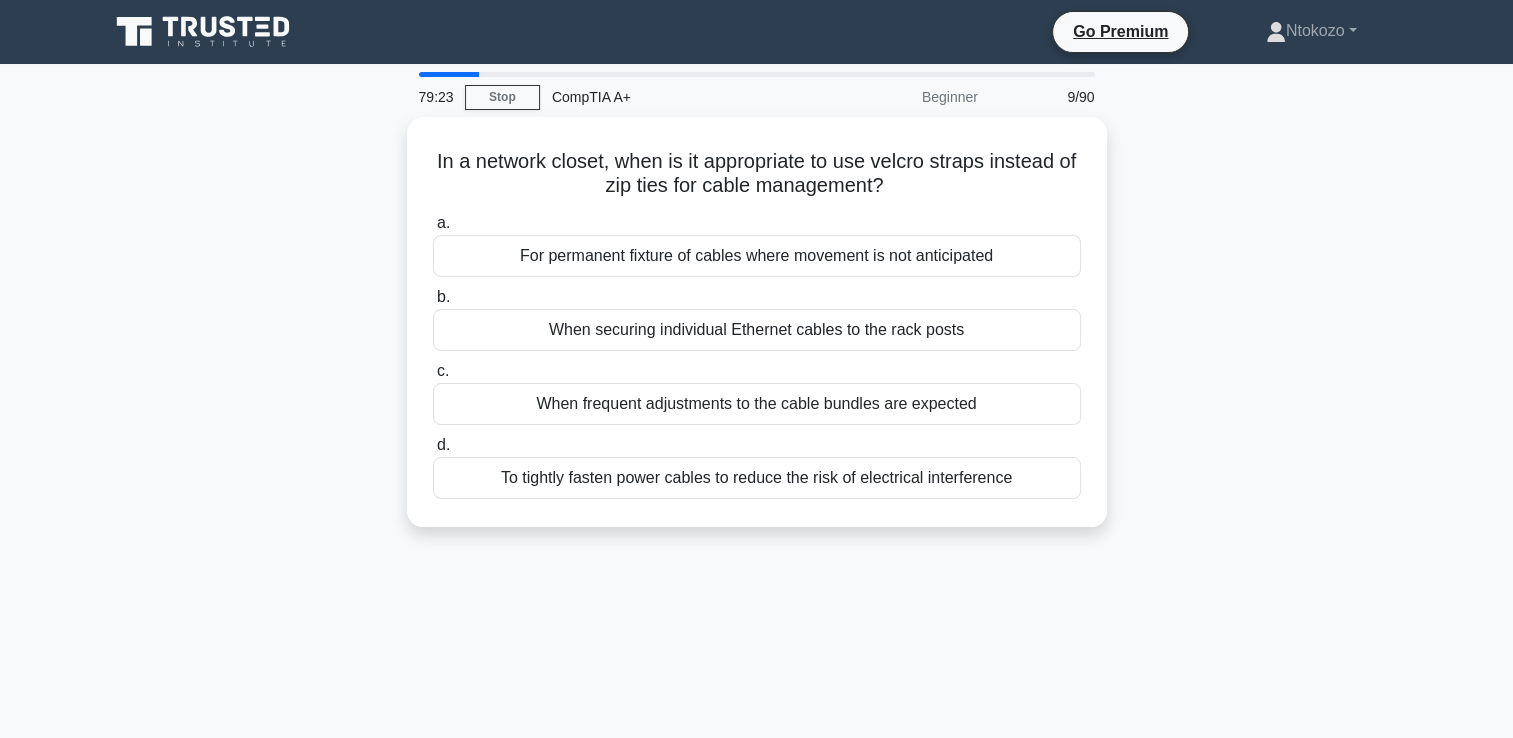 click on "c.
When frequent adjustments to the cable bundles are expected" at bounding box center [757, 392] 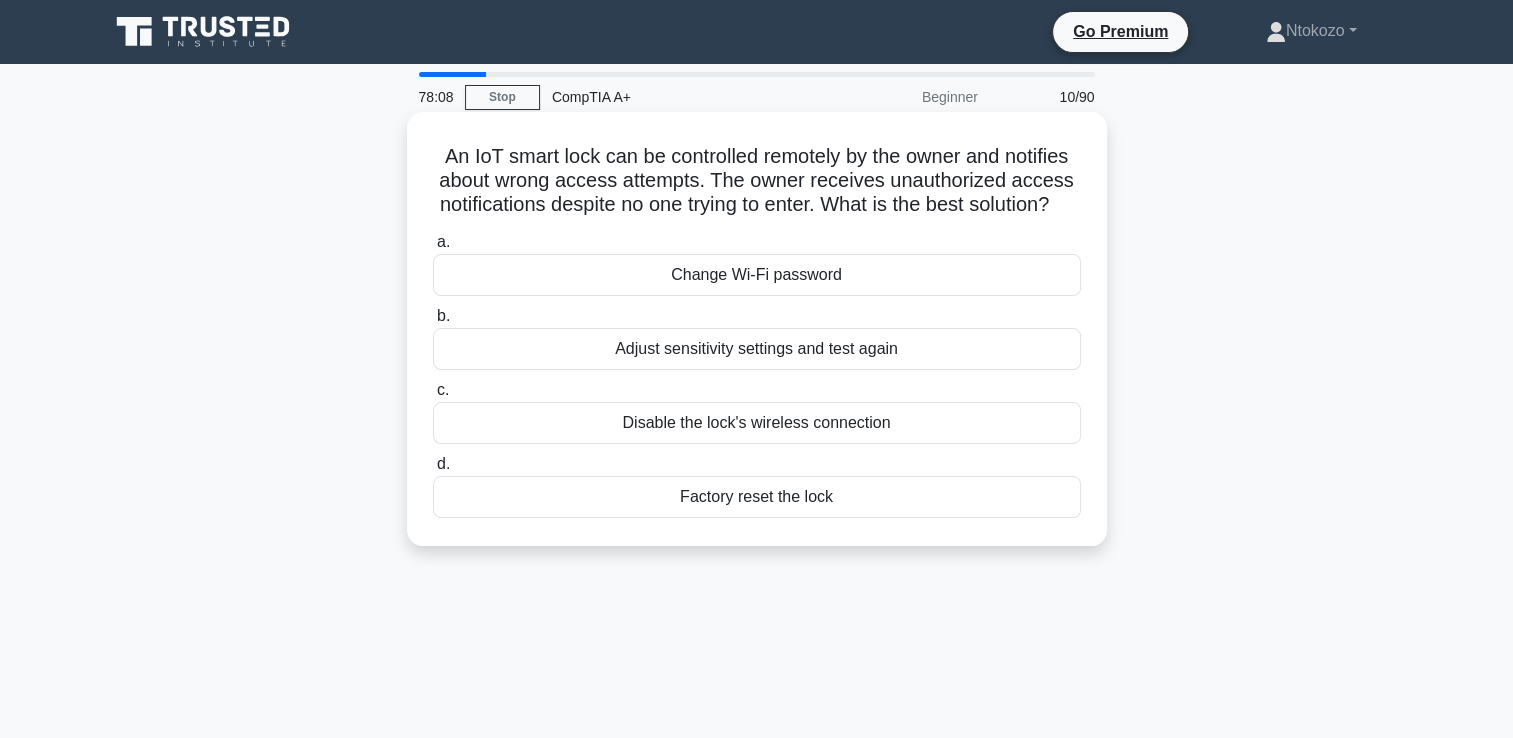 click on "Adjust sensitivity settings and test again" at bounding box center [757, 349] 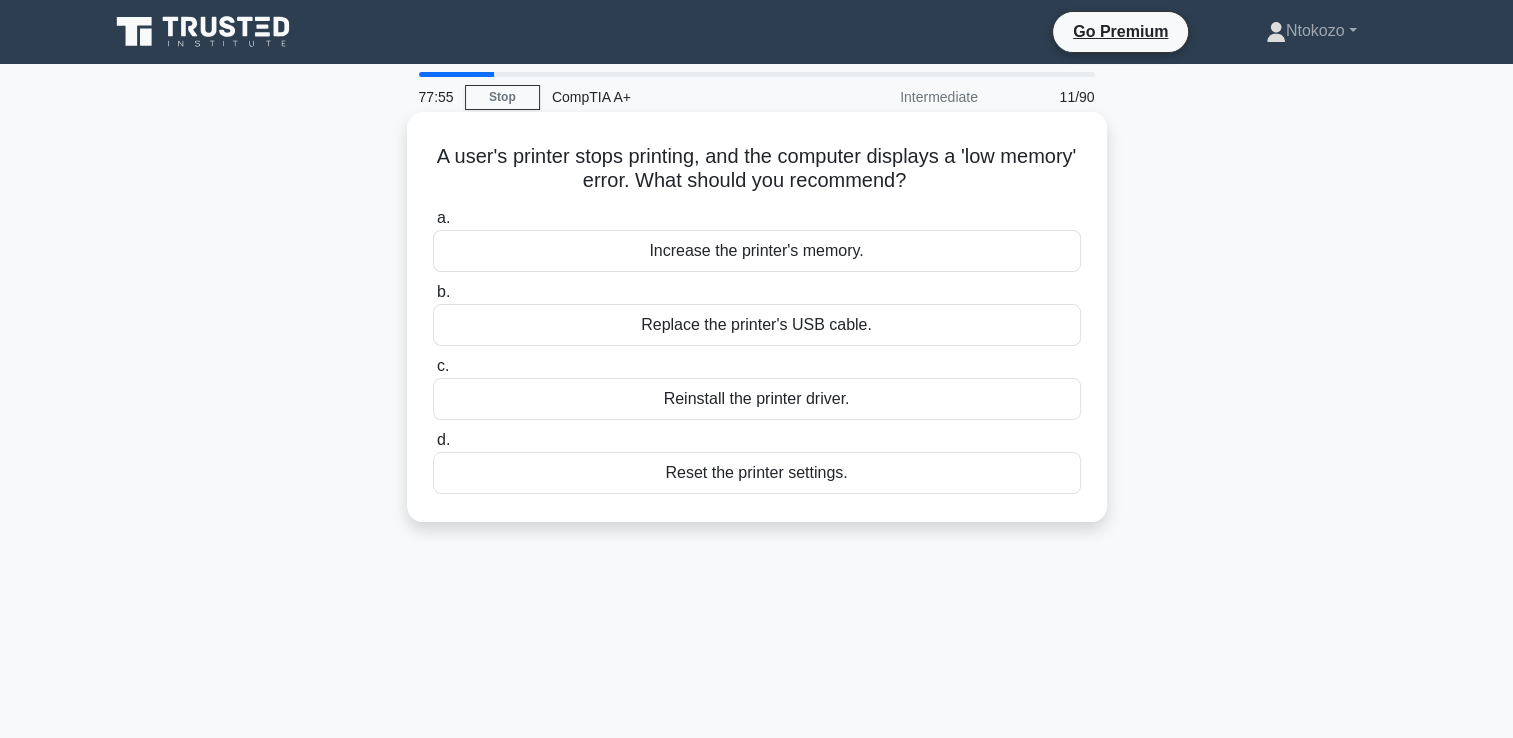 click on "Increase the printer's memory." at bounding box center [757, 251] 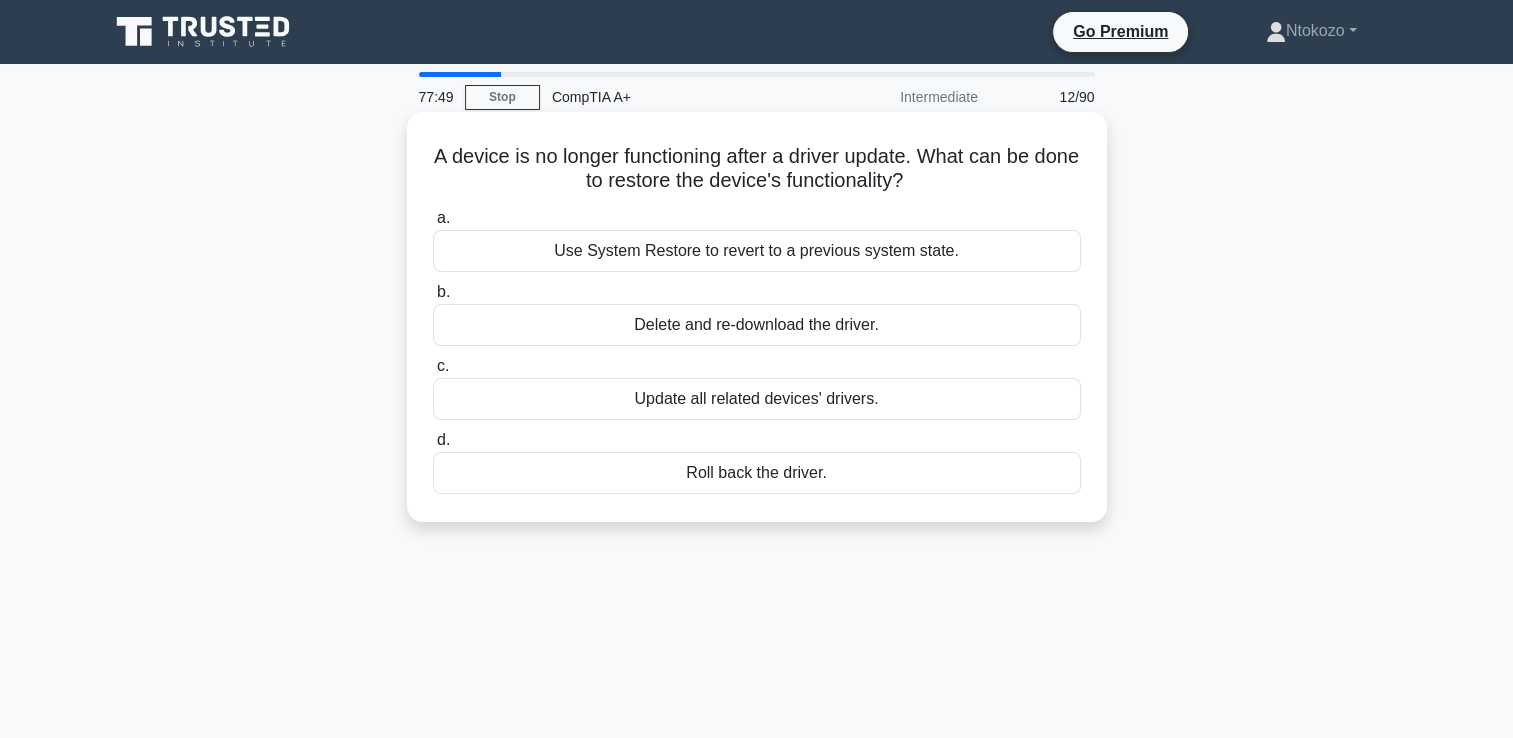 click on "Roll back the driver." at bounding box center (757, 473) 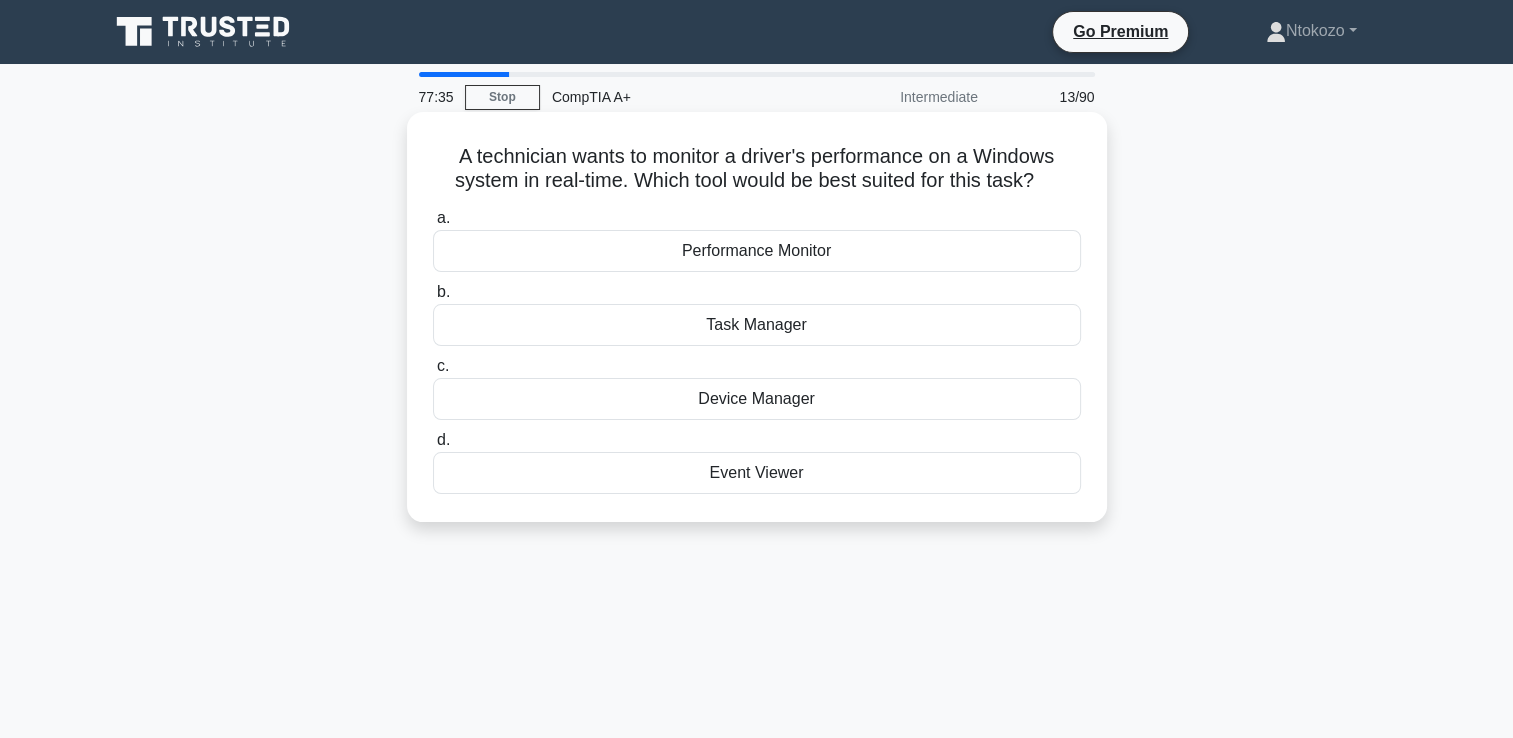 click on "Performance Monitor" at bounding box center [757, 251] 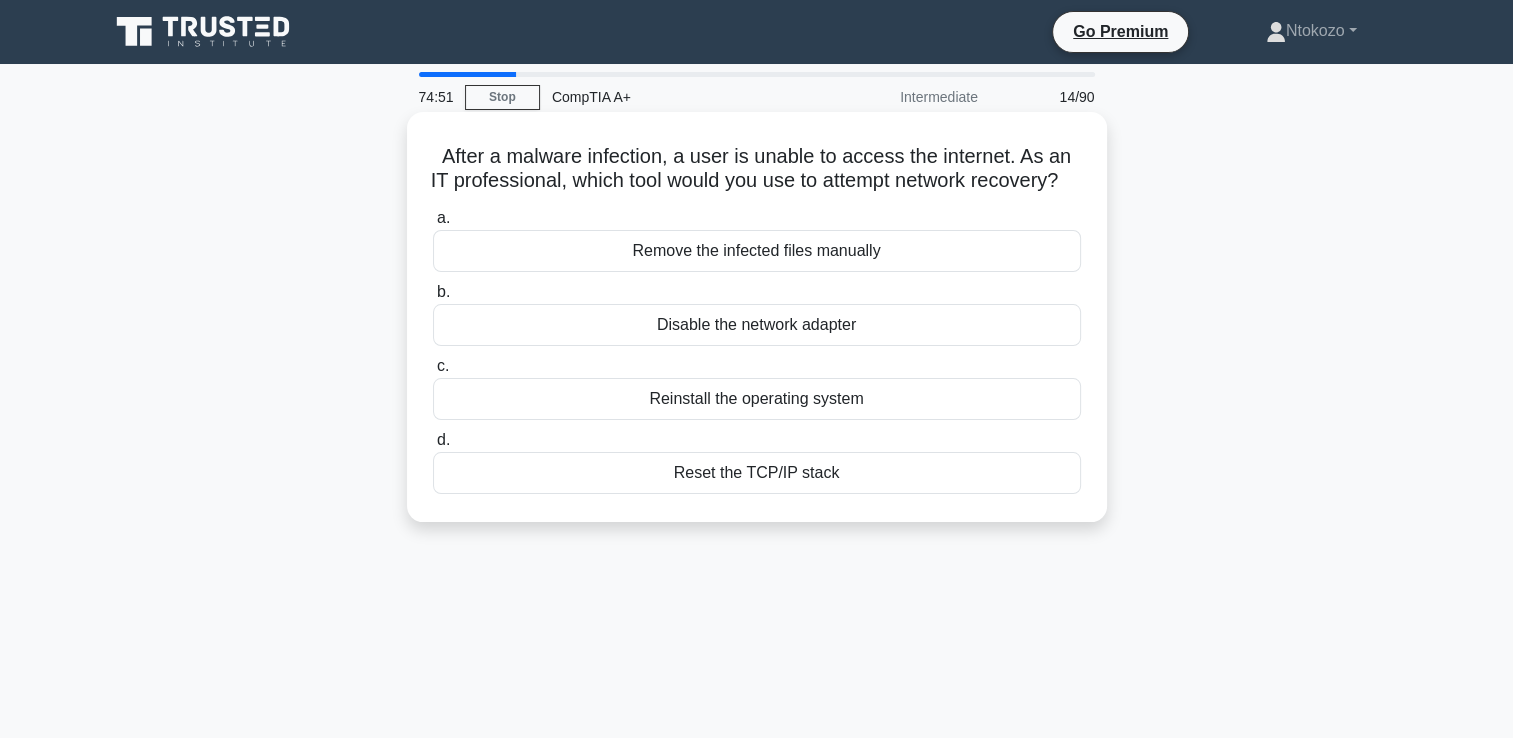 click on "Reset the TCP/IP stack" at bounding box center (757, 473) 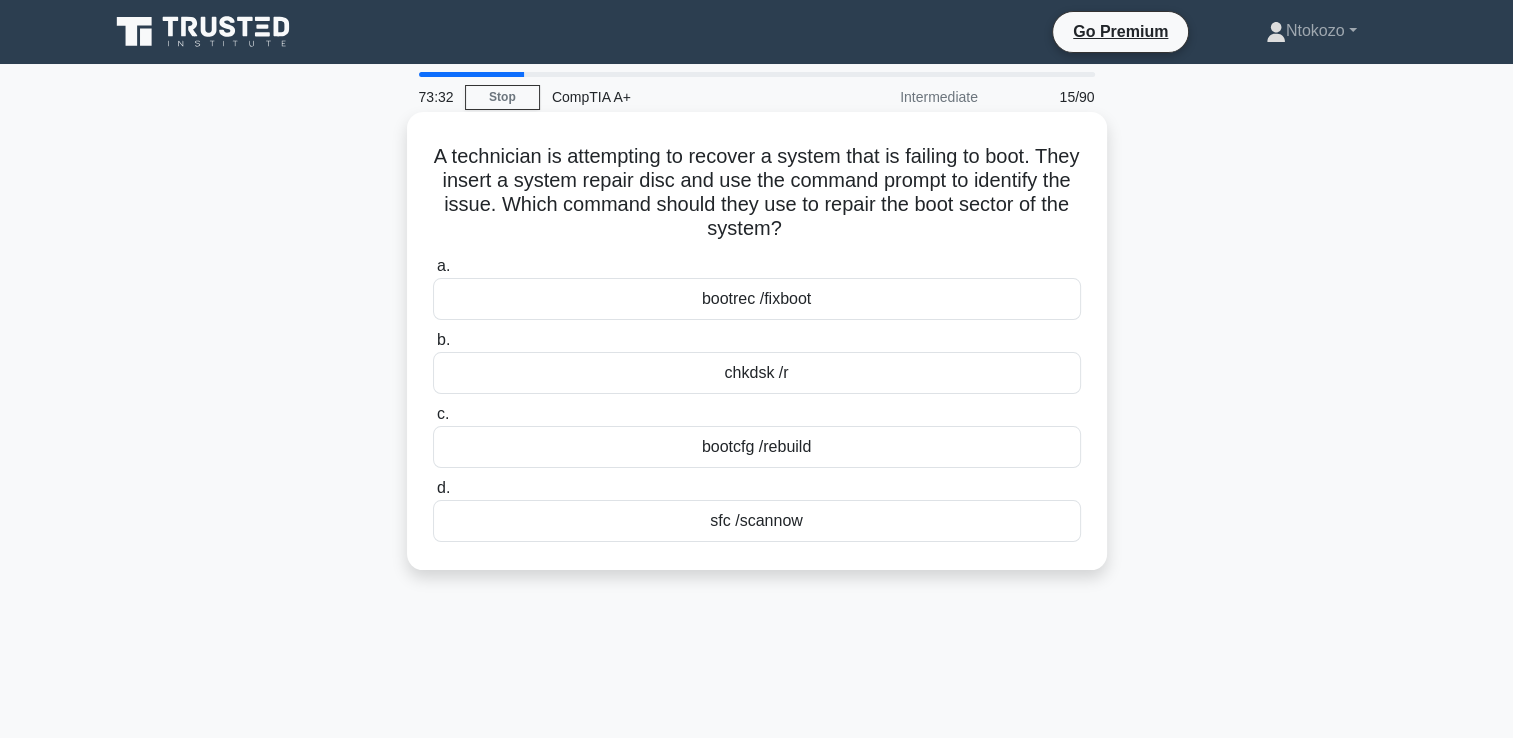 click on "bootrec /fixboot" at bounding box center (757, 299) 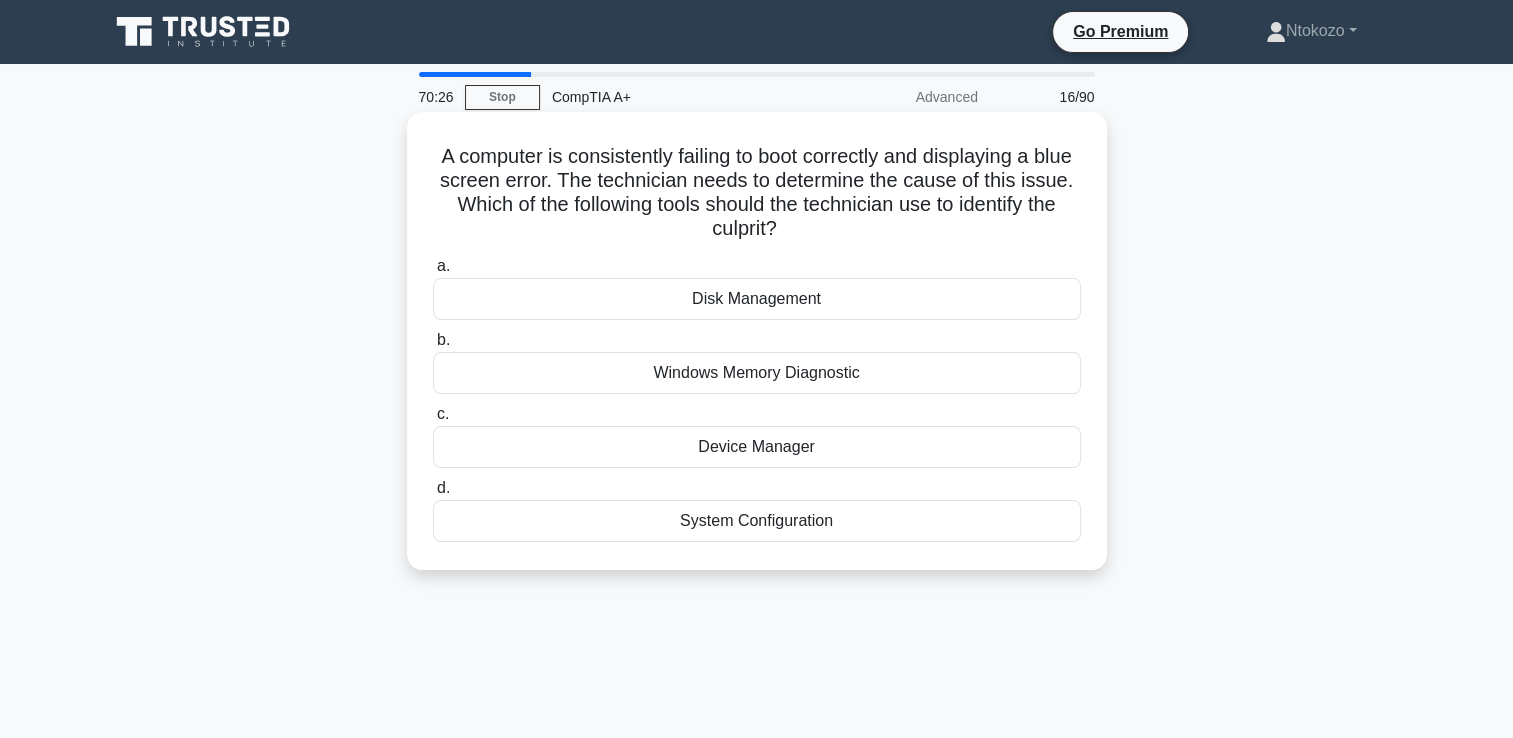 click on "Windows Memory Diagnostic" at bounding box center [757, 373] 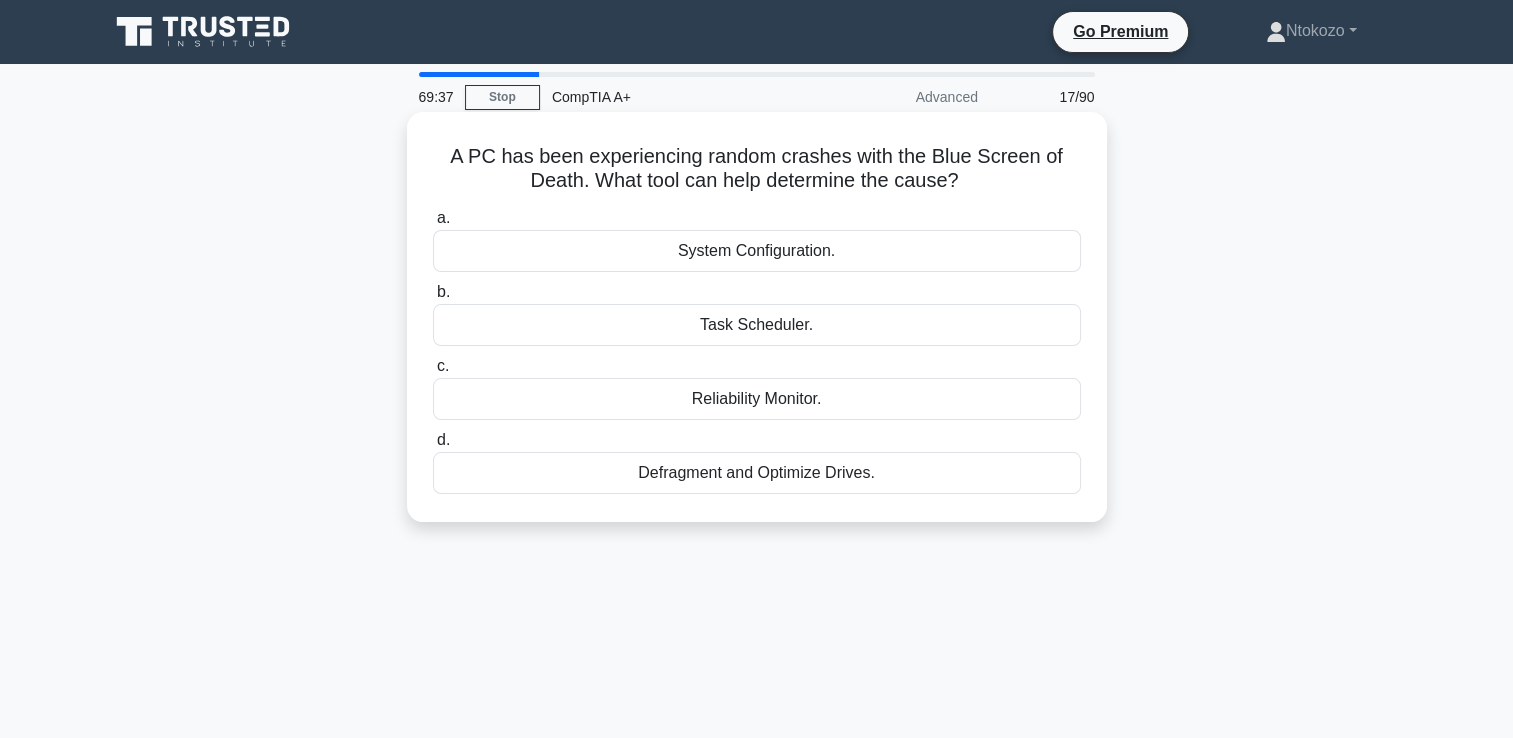 click on "Reliability Monitor." at bounding box center (757, 399) 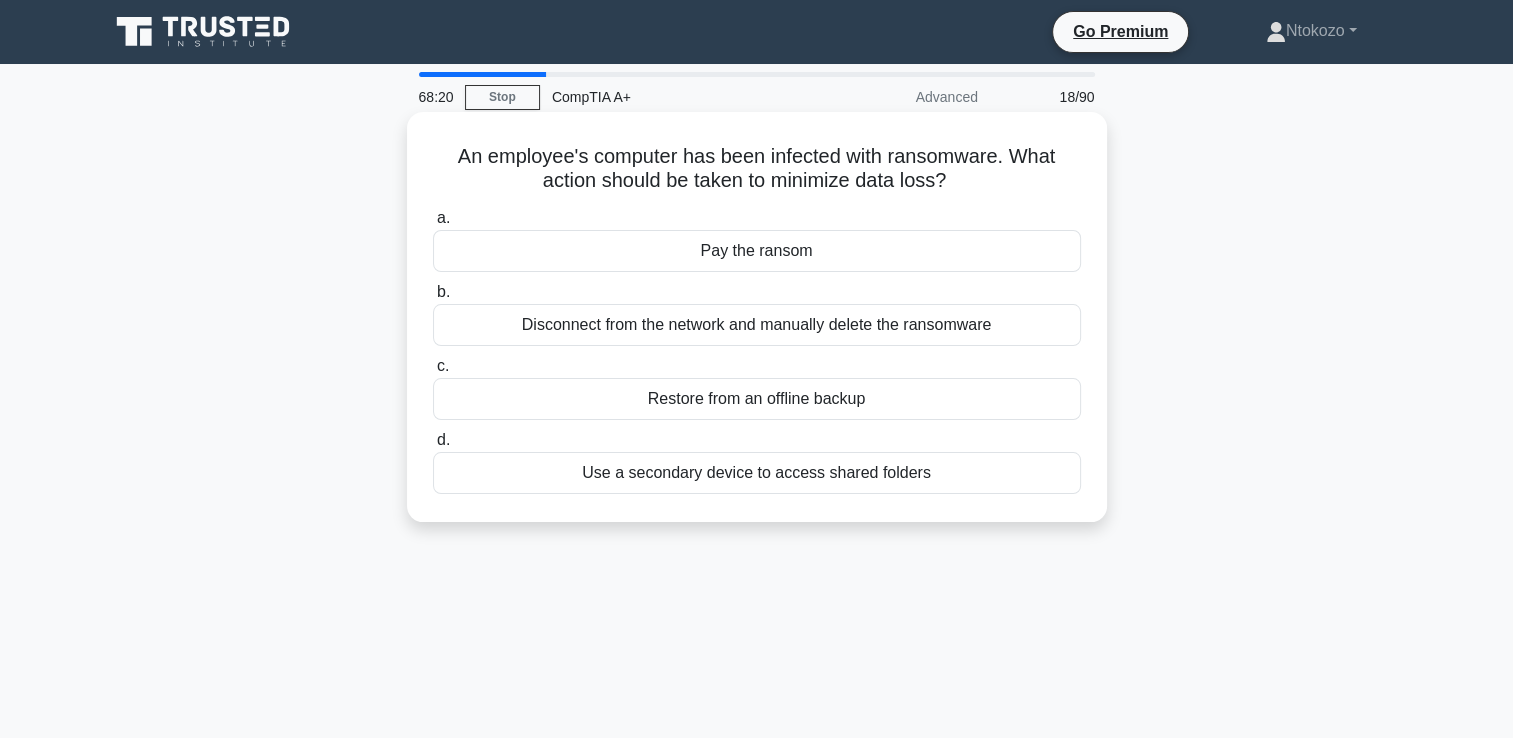 click on "Restore from an offline backup" at bounding box center (757, 399) 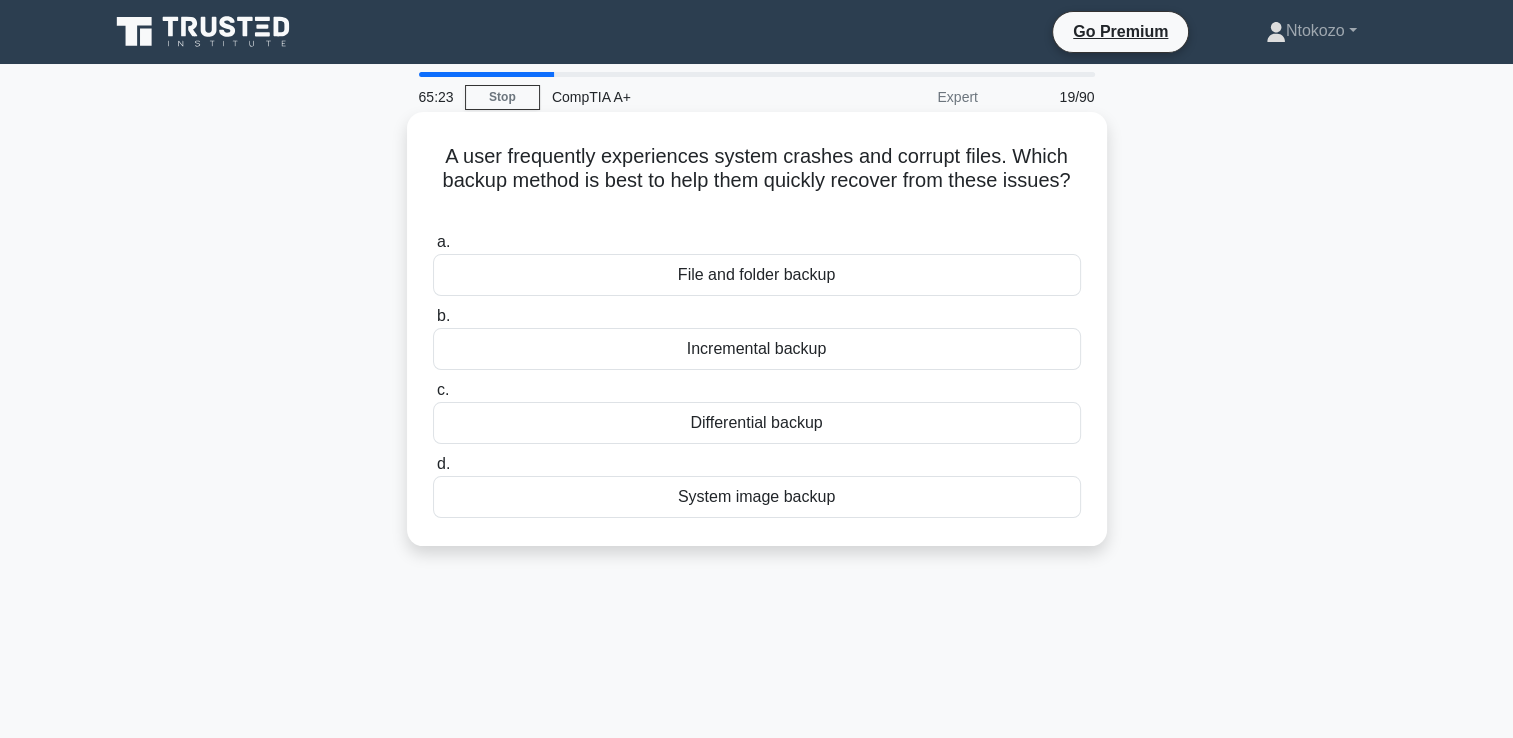 click on "System image backup" at bounding box center [757, 497] 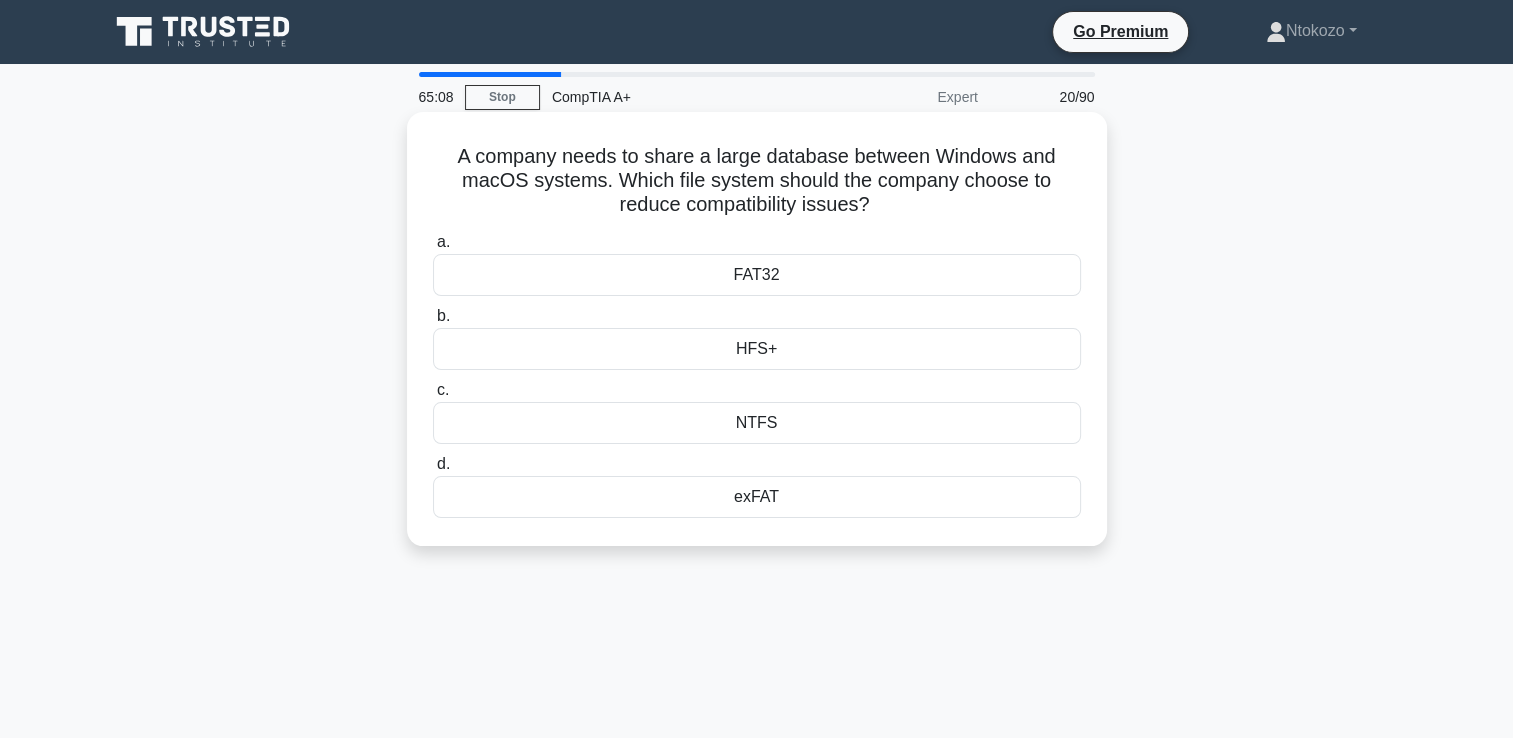 click on "FAT32" at bounding box center [757, 275] 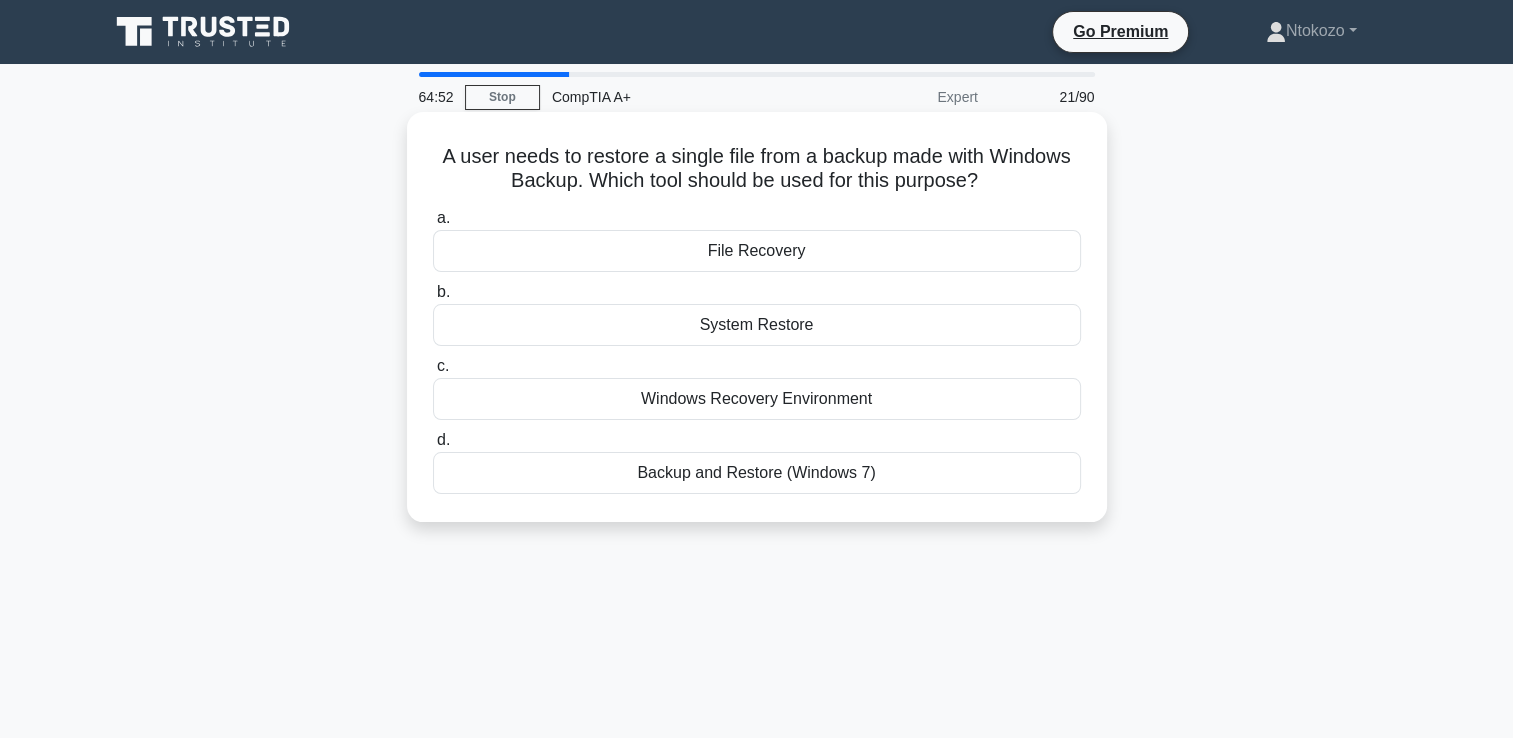 click on "File Recovery" at bounding box center [757, 251] 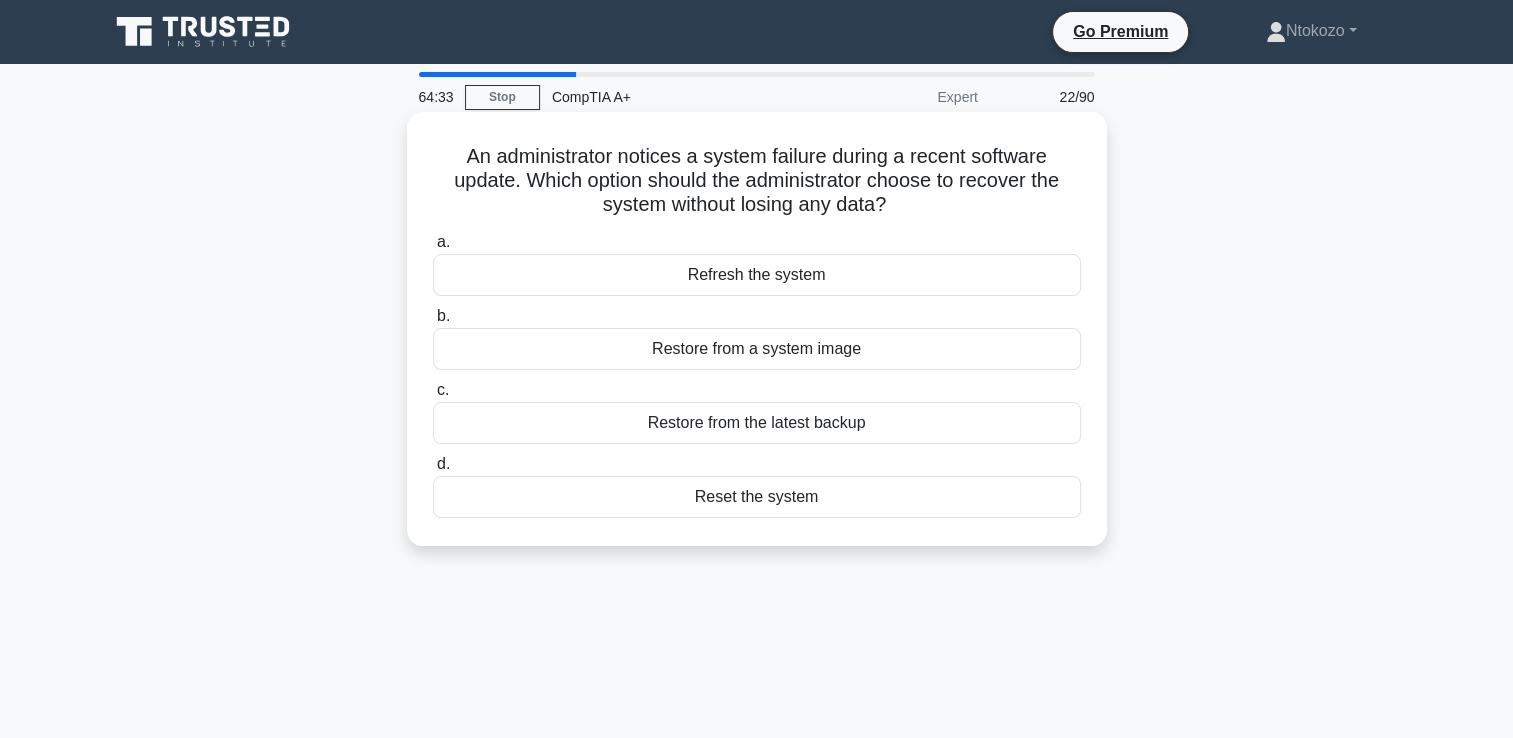 click on "Restore from a system image" at bounding box center [757, 349] 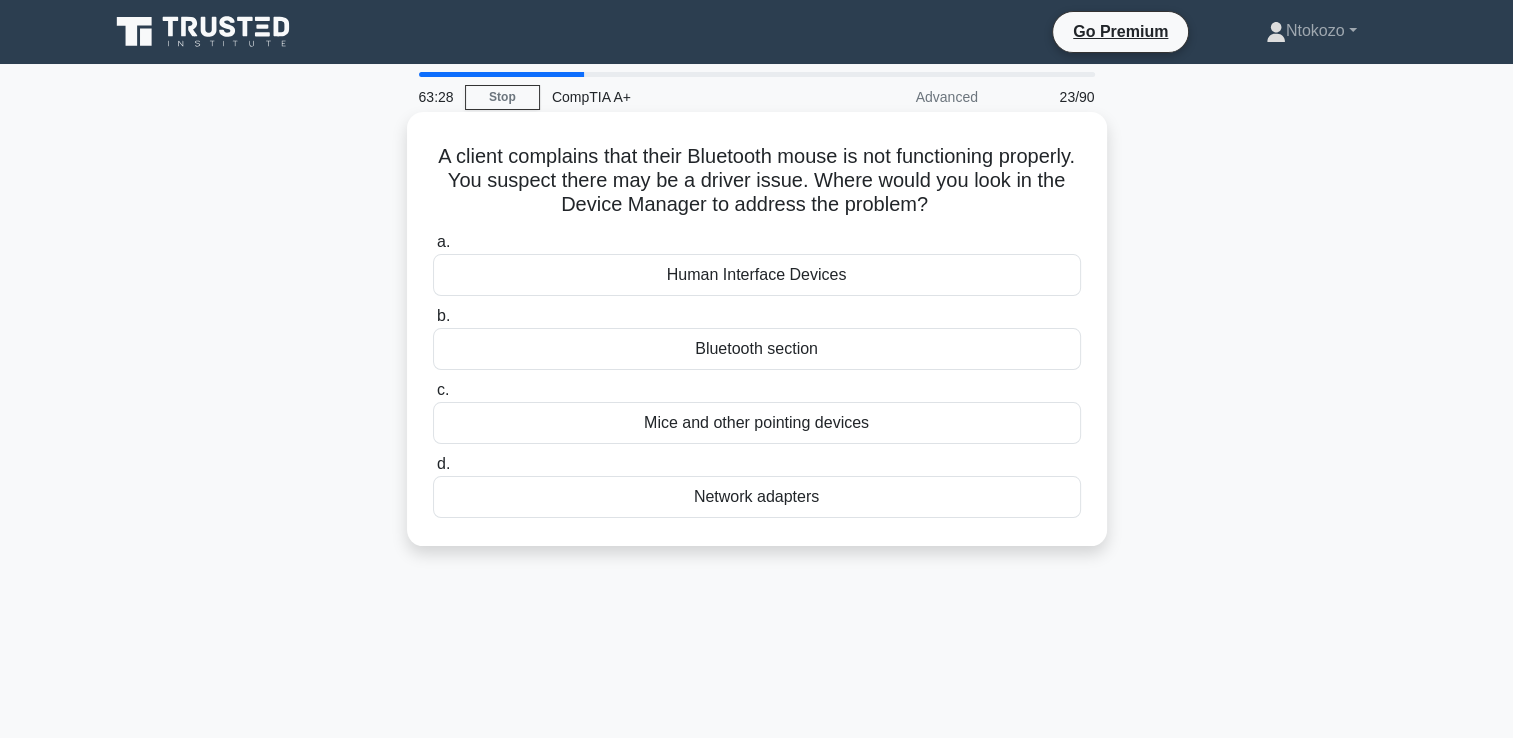 click on "Mice and other pointing devices" at bounding box center (757, 423) 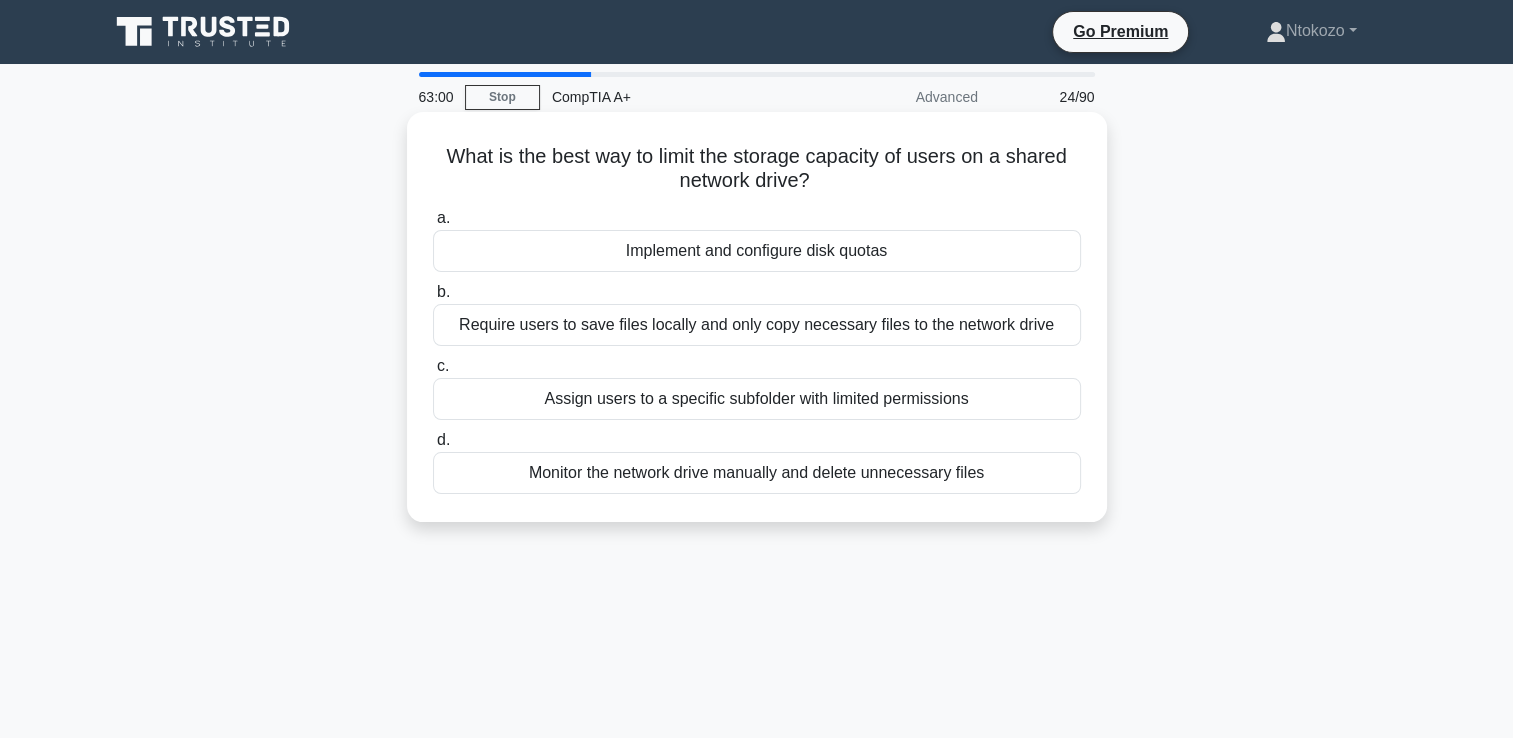 click on "Assign users to a specific subfolder with limited permissions" at bounding box center (757, 399) 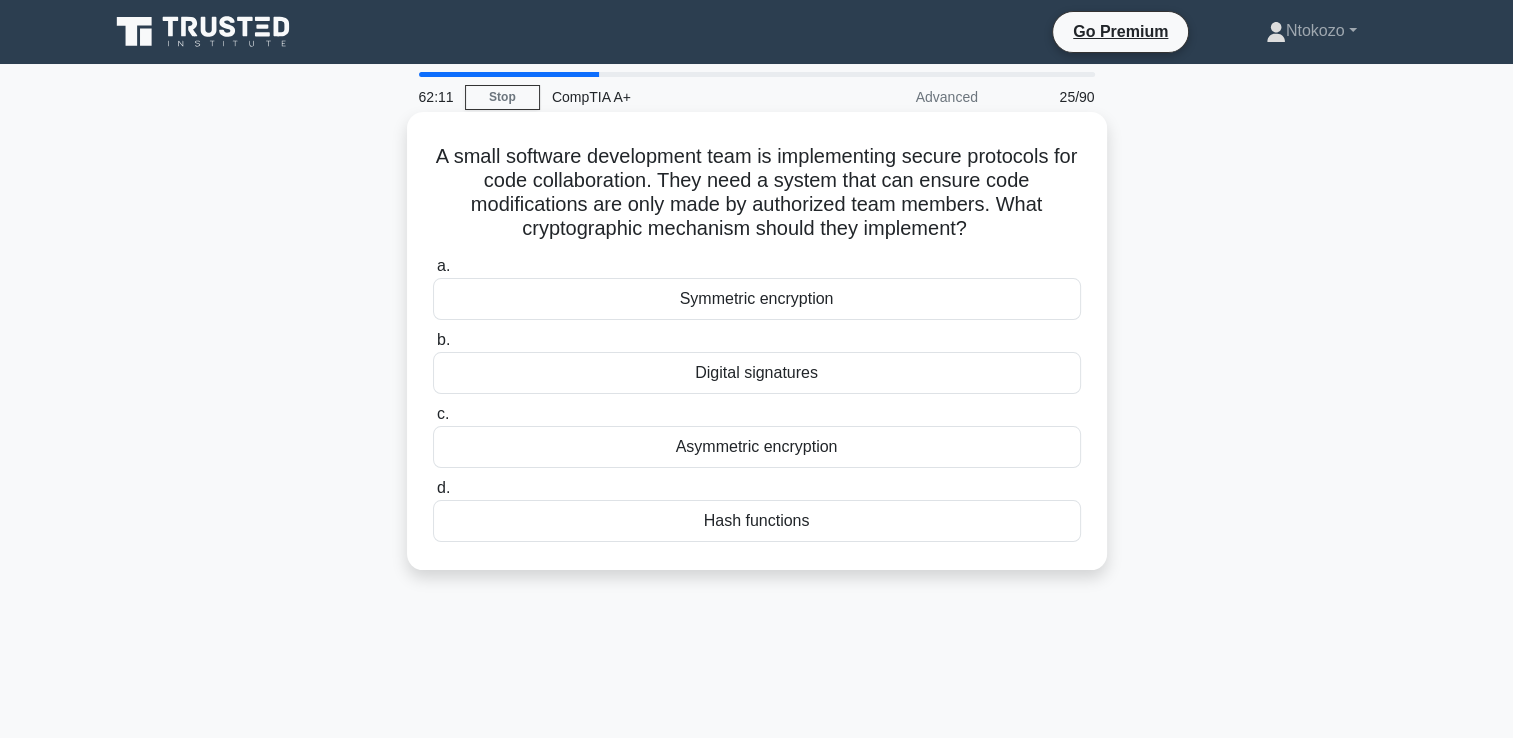 click on "Digital signatures" at bounding box center [757, 373] 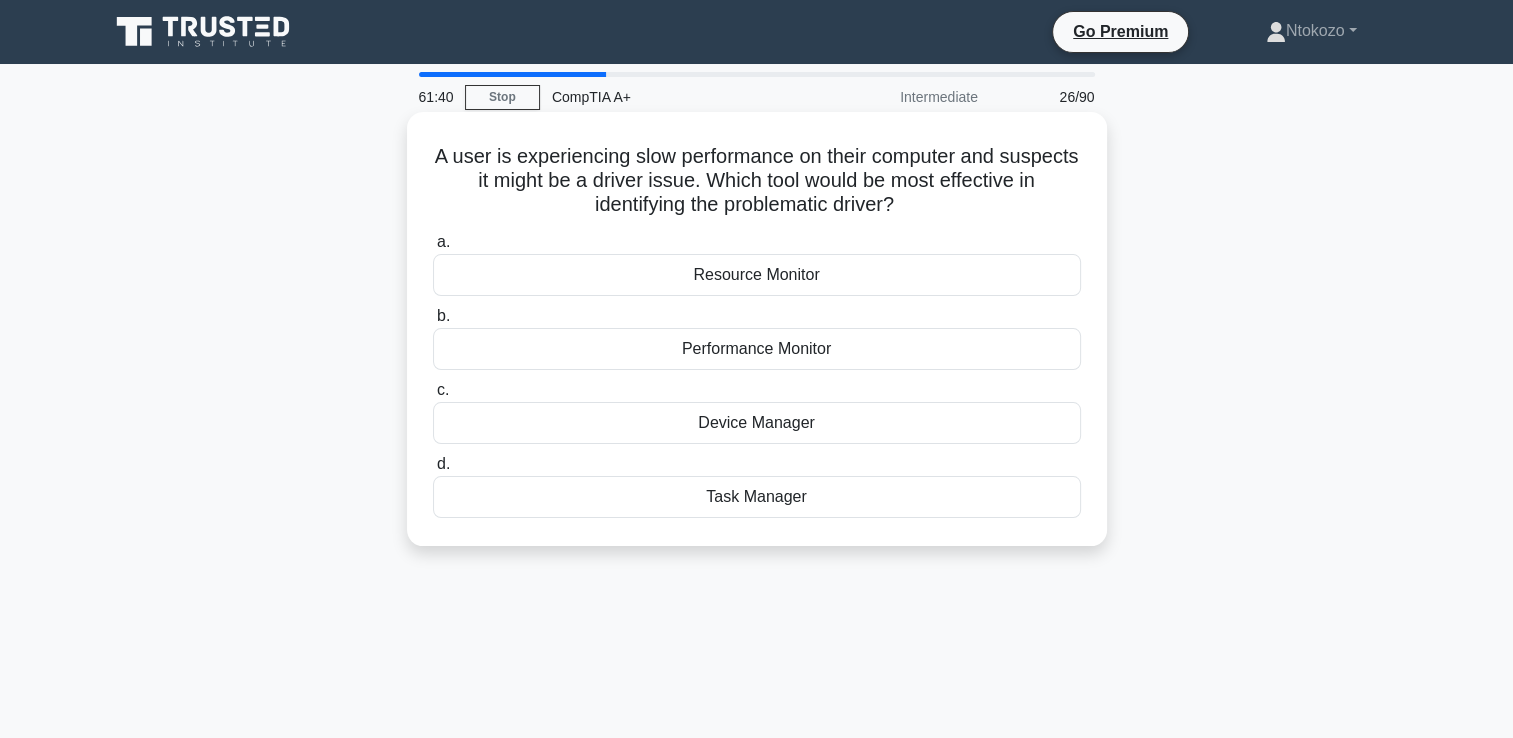 click on "Device Manager" at bounding box center [757, 423] 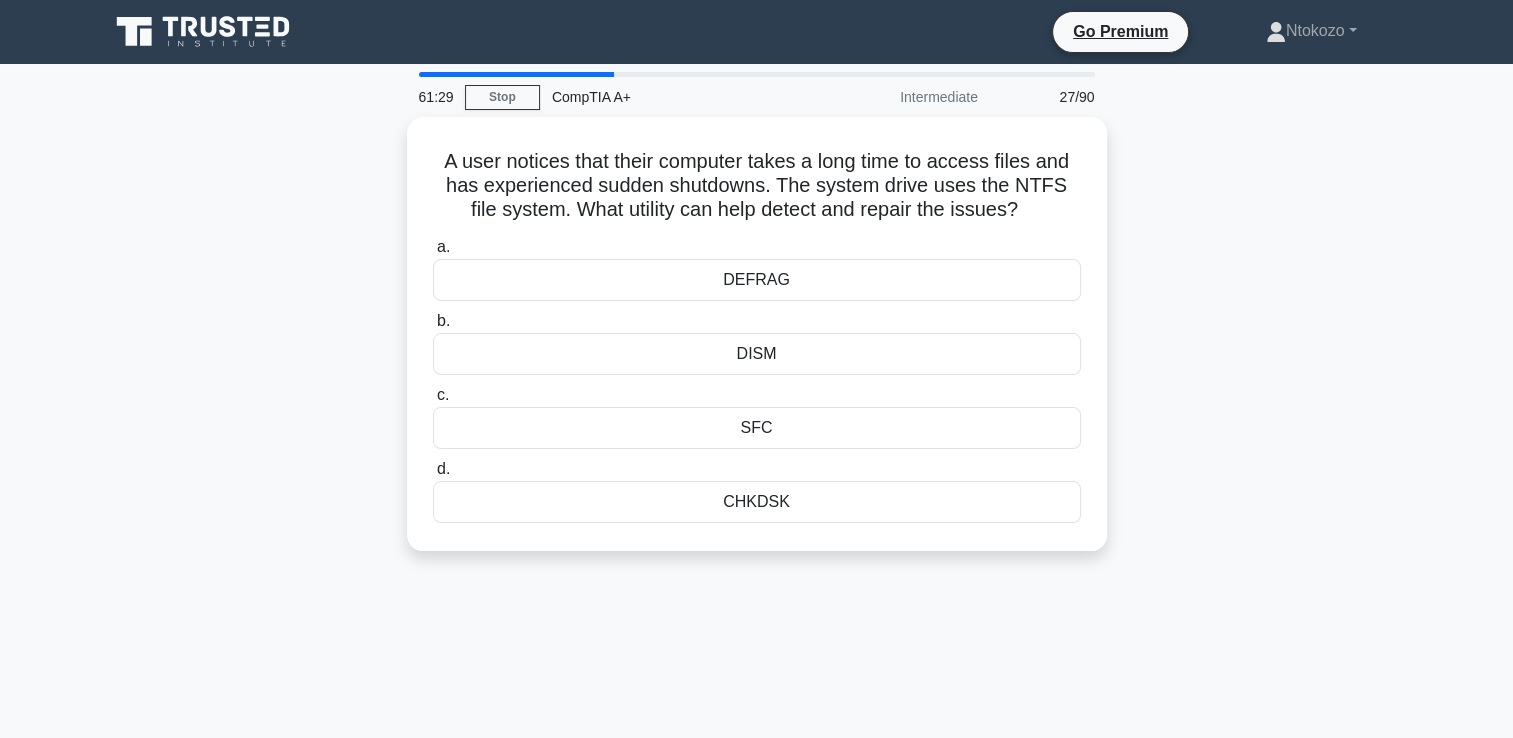 click on "SFC" at bounding box center (757, 428) 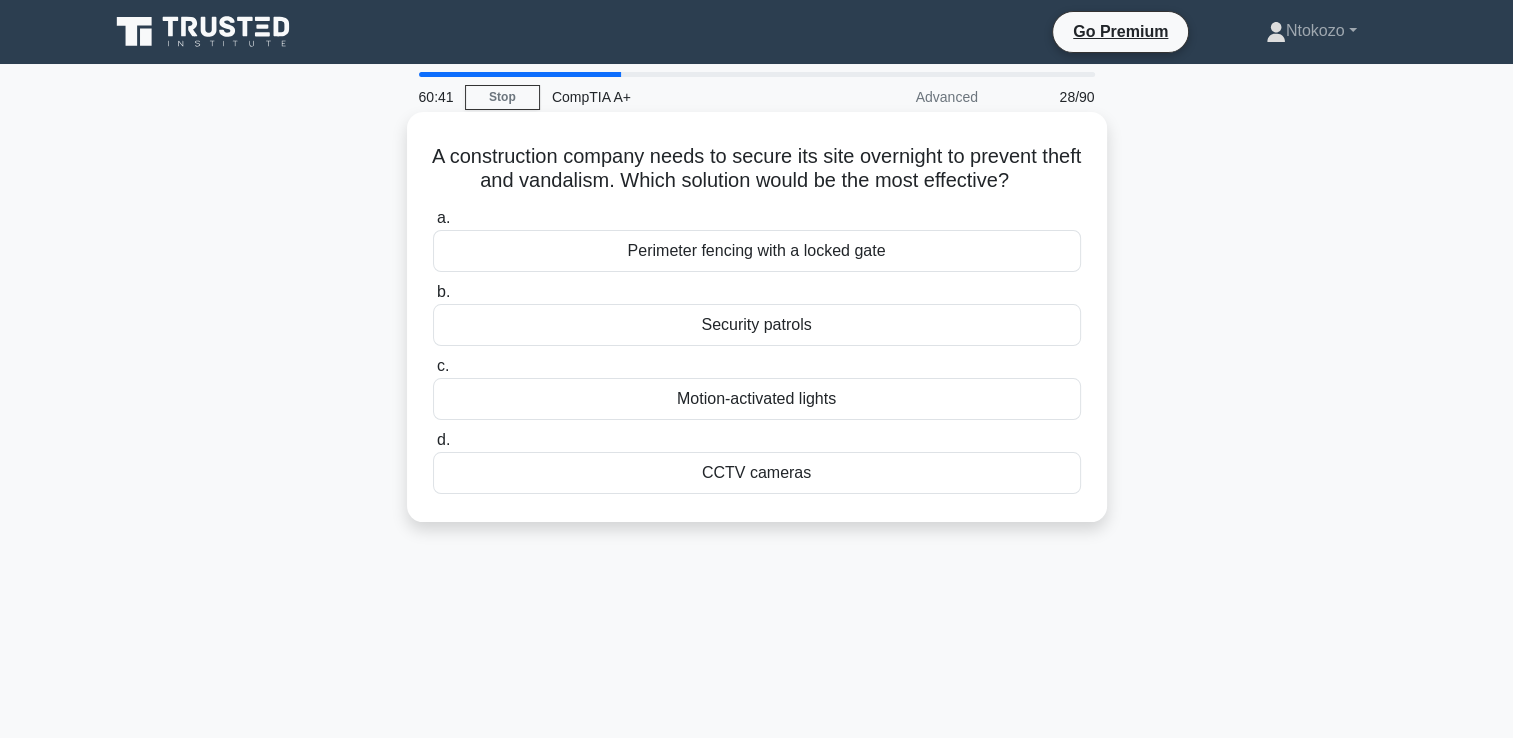 click on "Security patrols" at bounding box center [757, 325] 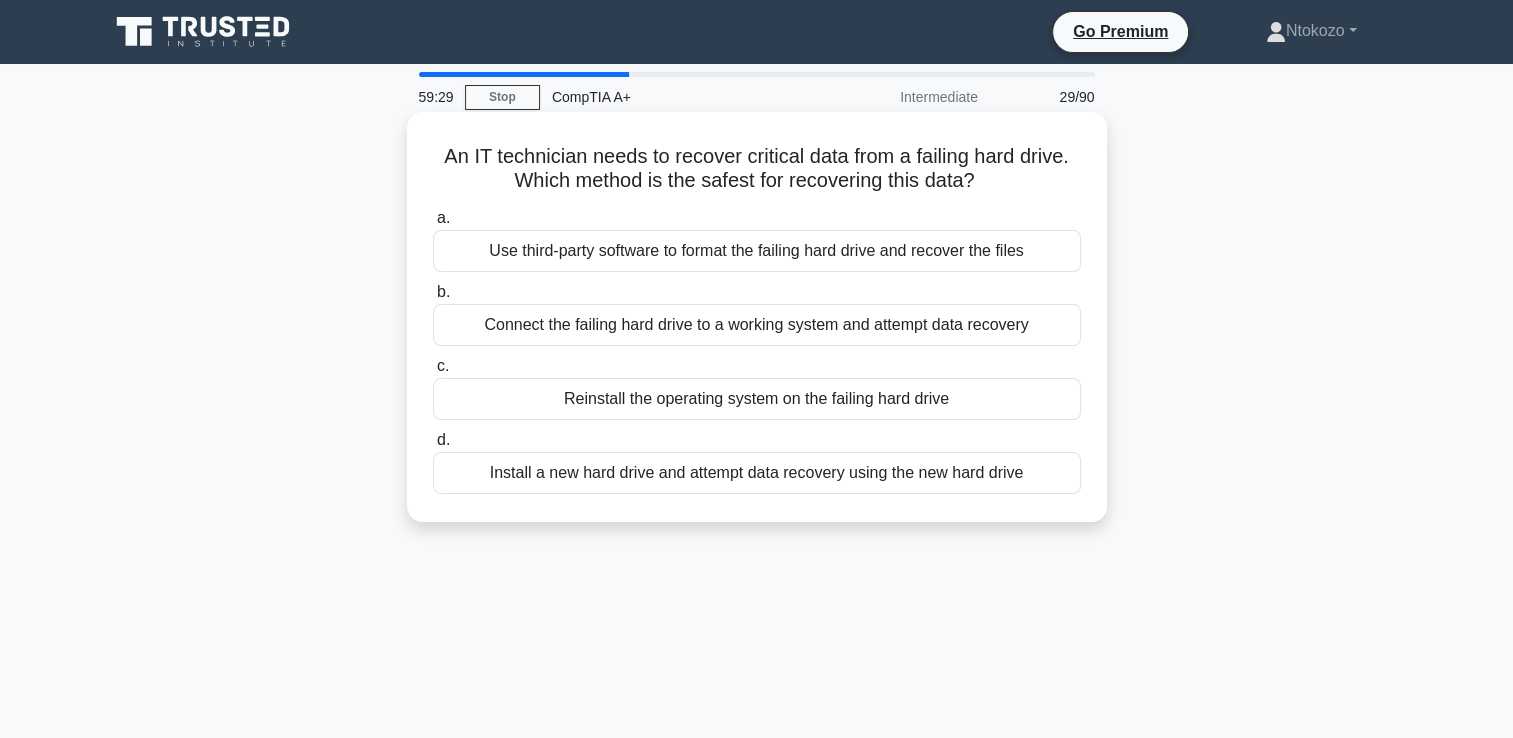 click on "Install a new hard drive and attempt data recovery using the new hard drive" at bounding box center [757, 473] 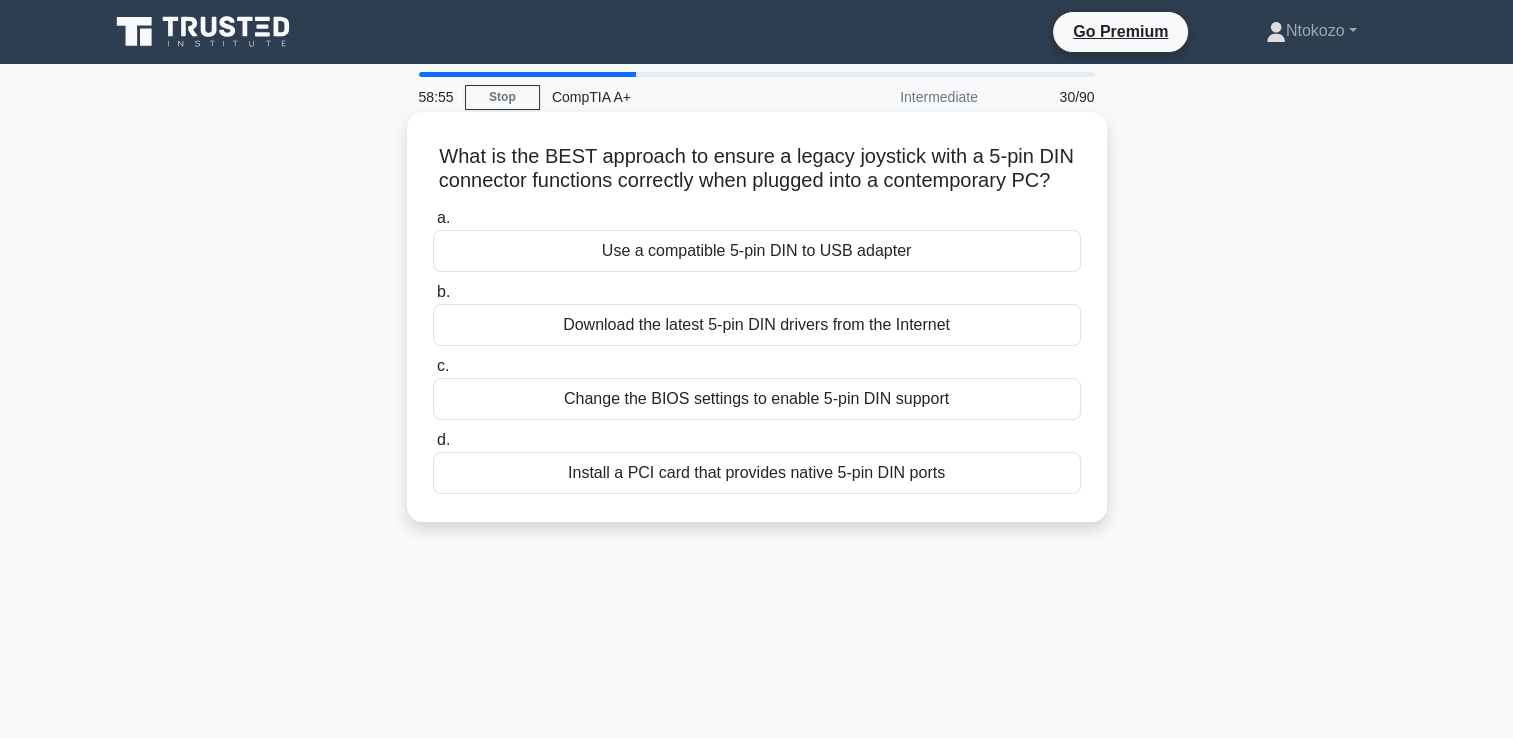 click on "Use a compatible 5-pin DIN to USB adapter" at bounding box center [757, 251] 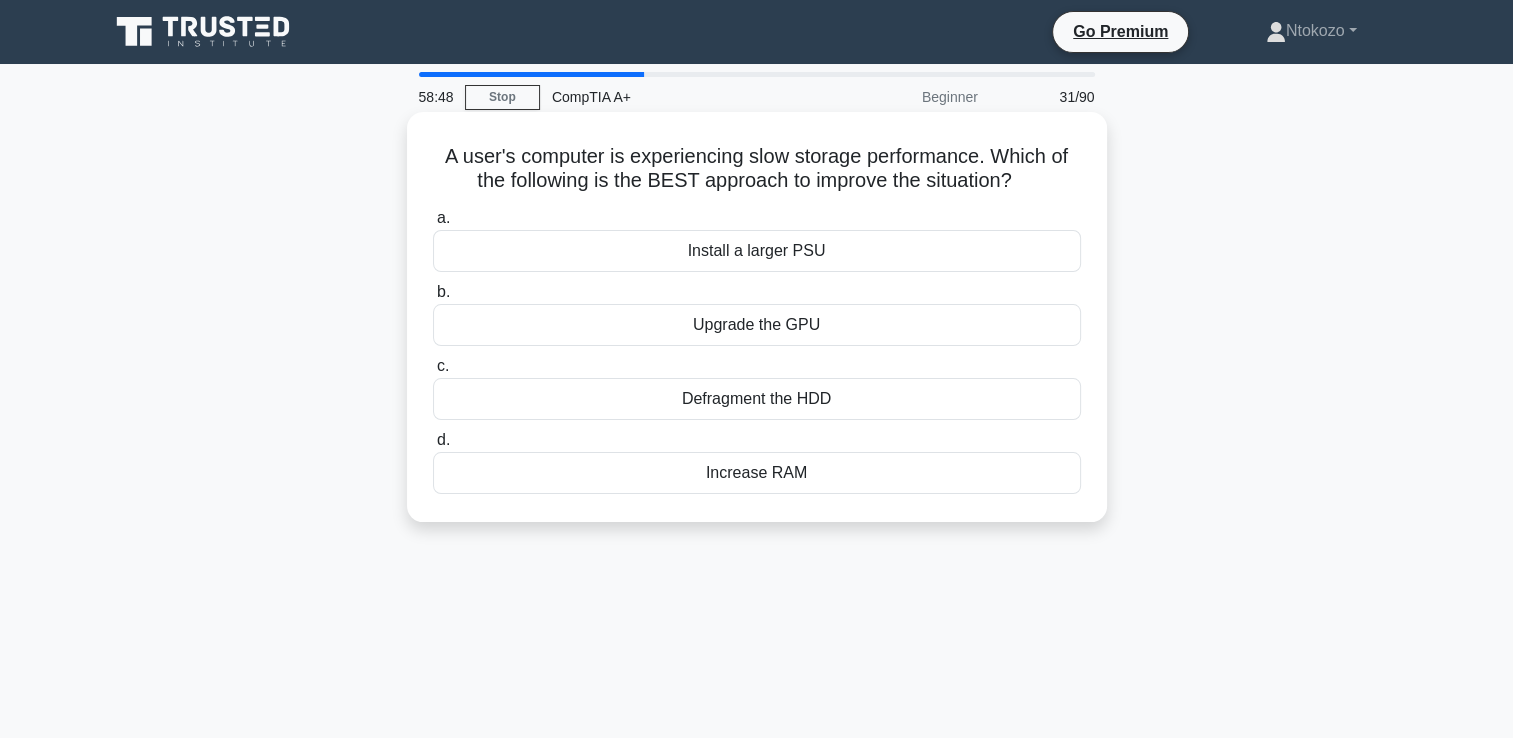 click on "Increase RAM" at bounding box center [757, 473] 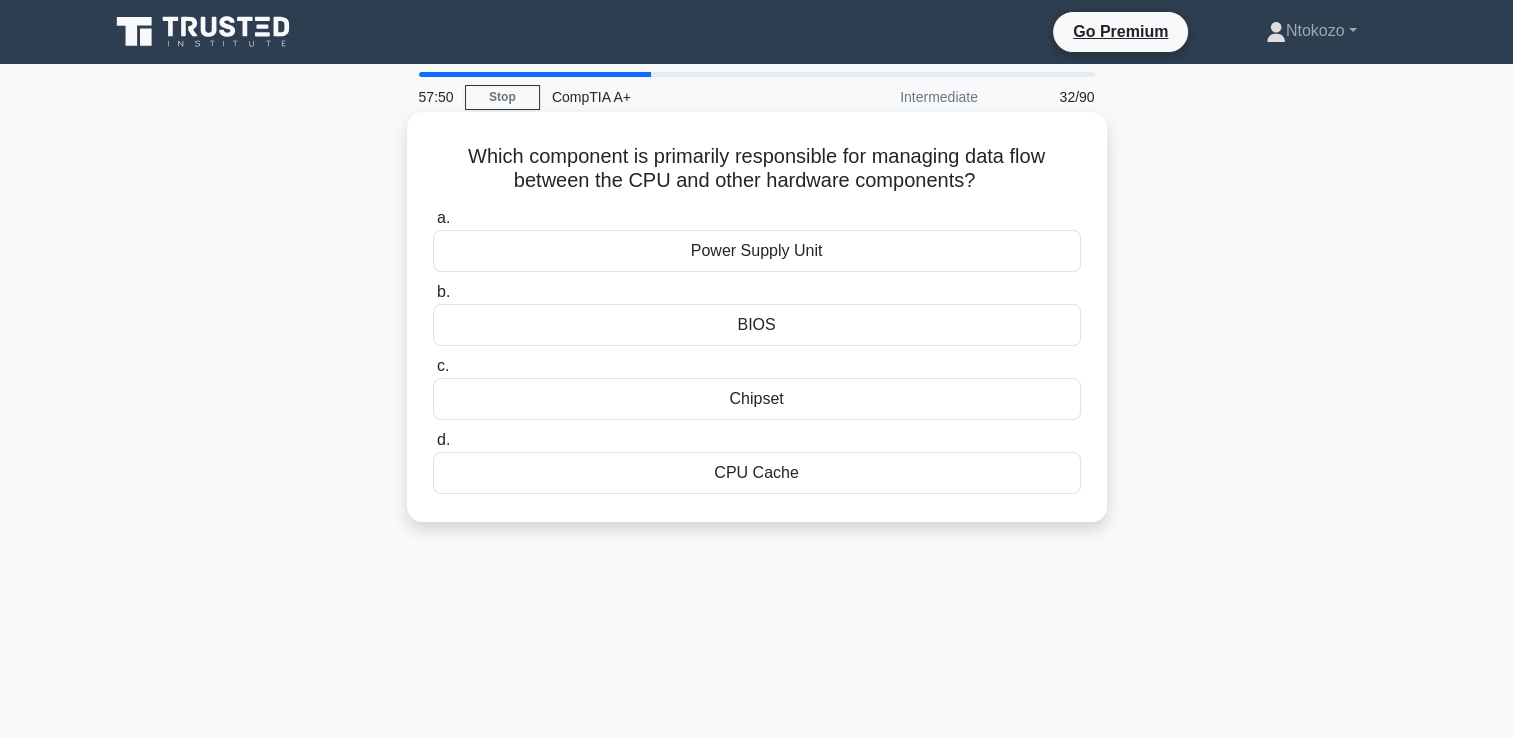 click on "Chipset" at bounding box center (757, 399) 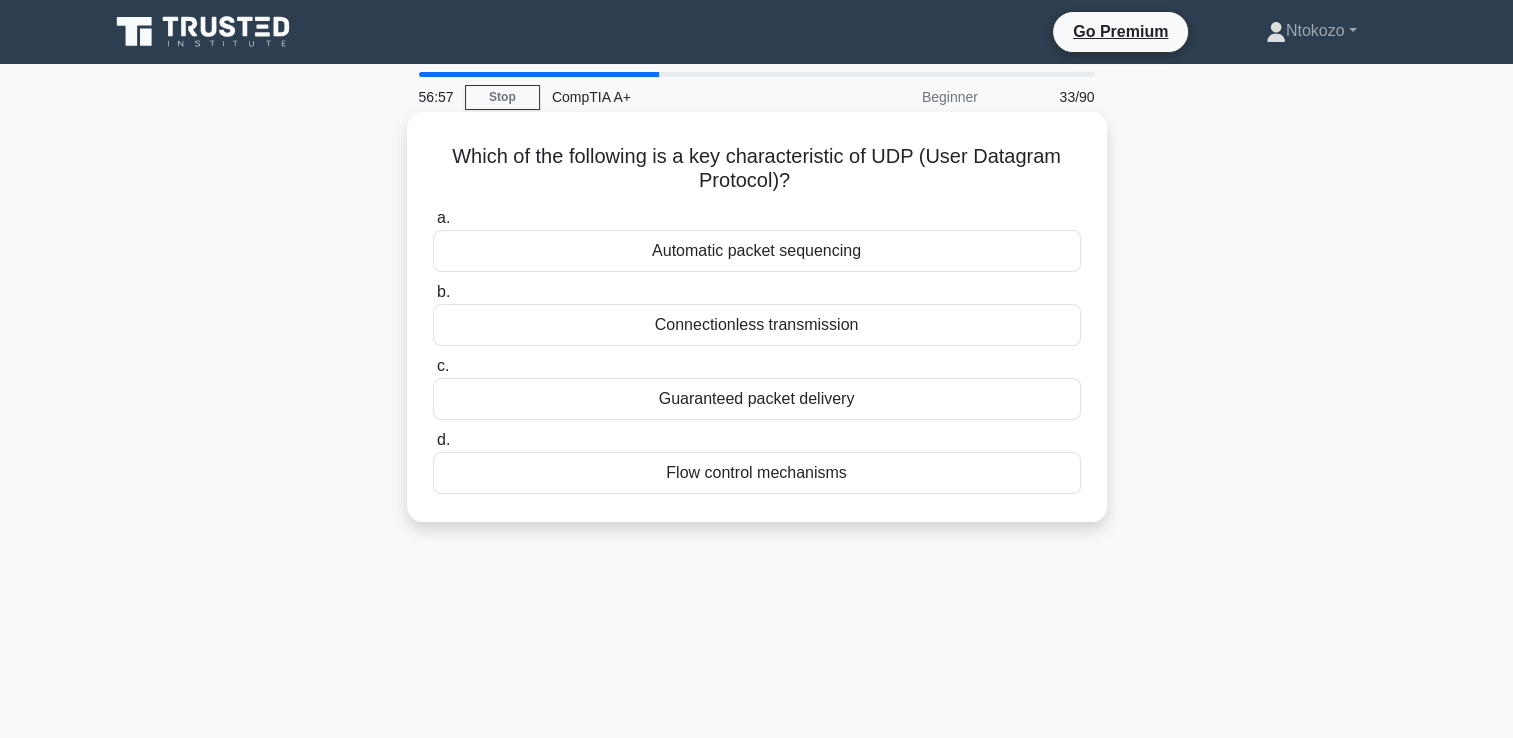 click on "Connectionless transmission" at bounding box center [757, 325] 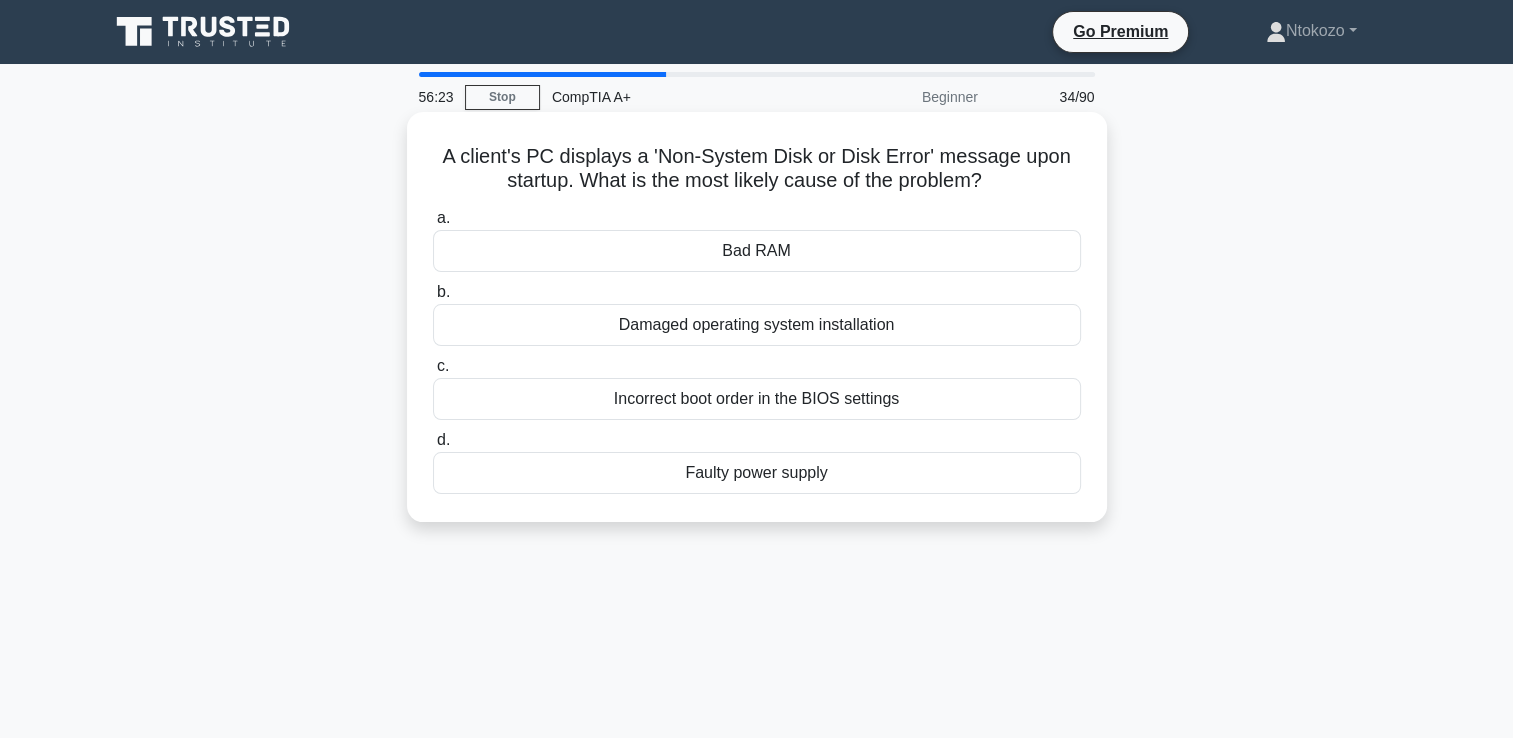 click on "Damaged operating system installation" at bounding box center (757, 325) 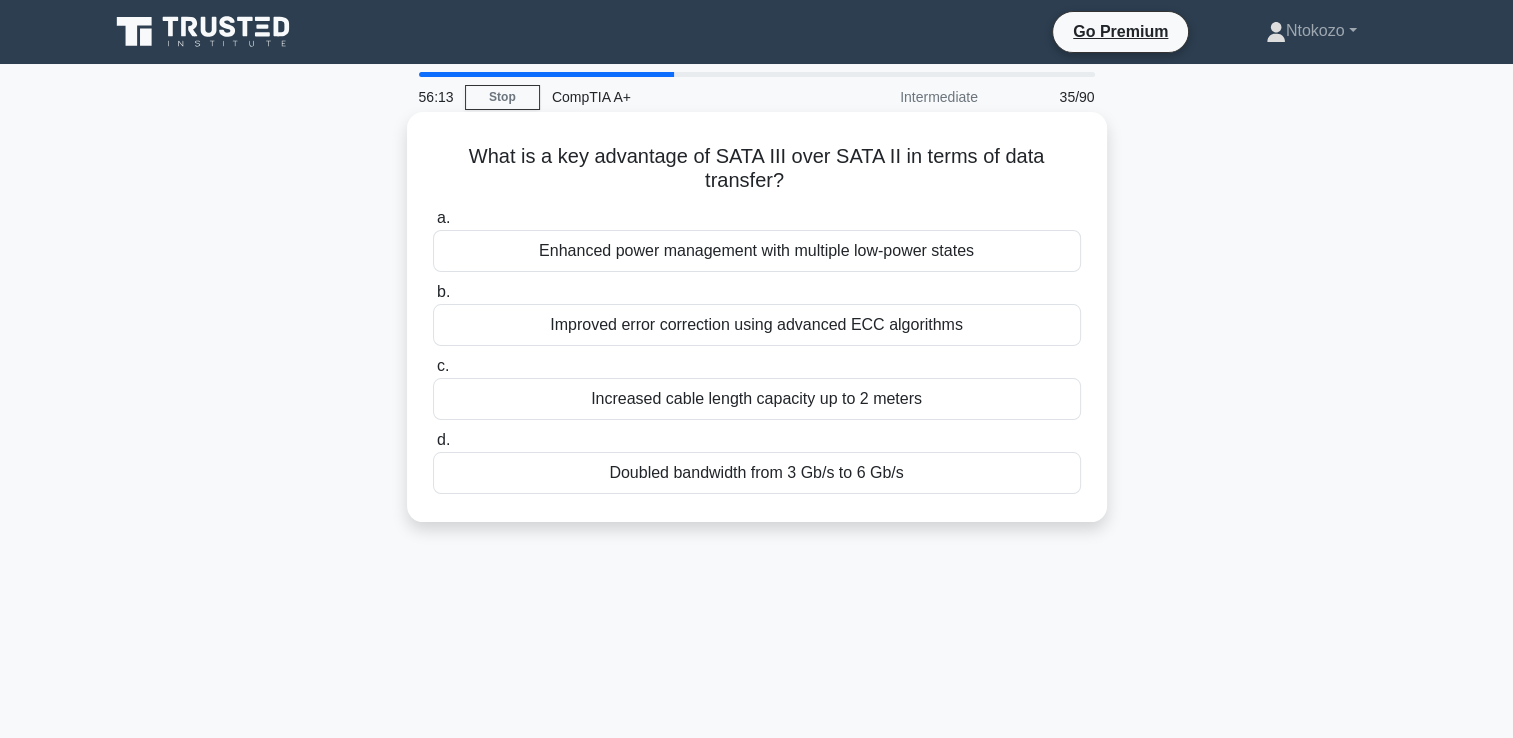 click on "Doubled bandwidth from 3 Gb/s to 6 Gb/s" at bounding box center (757, 473) 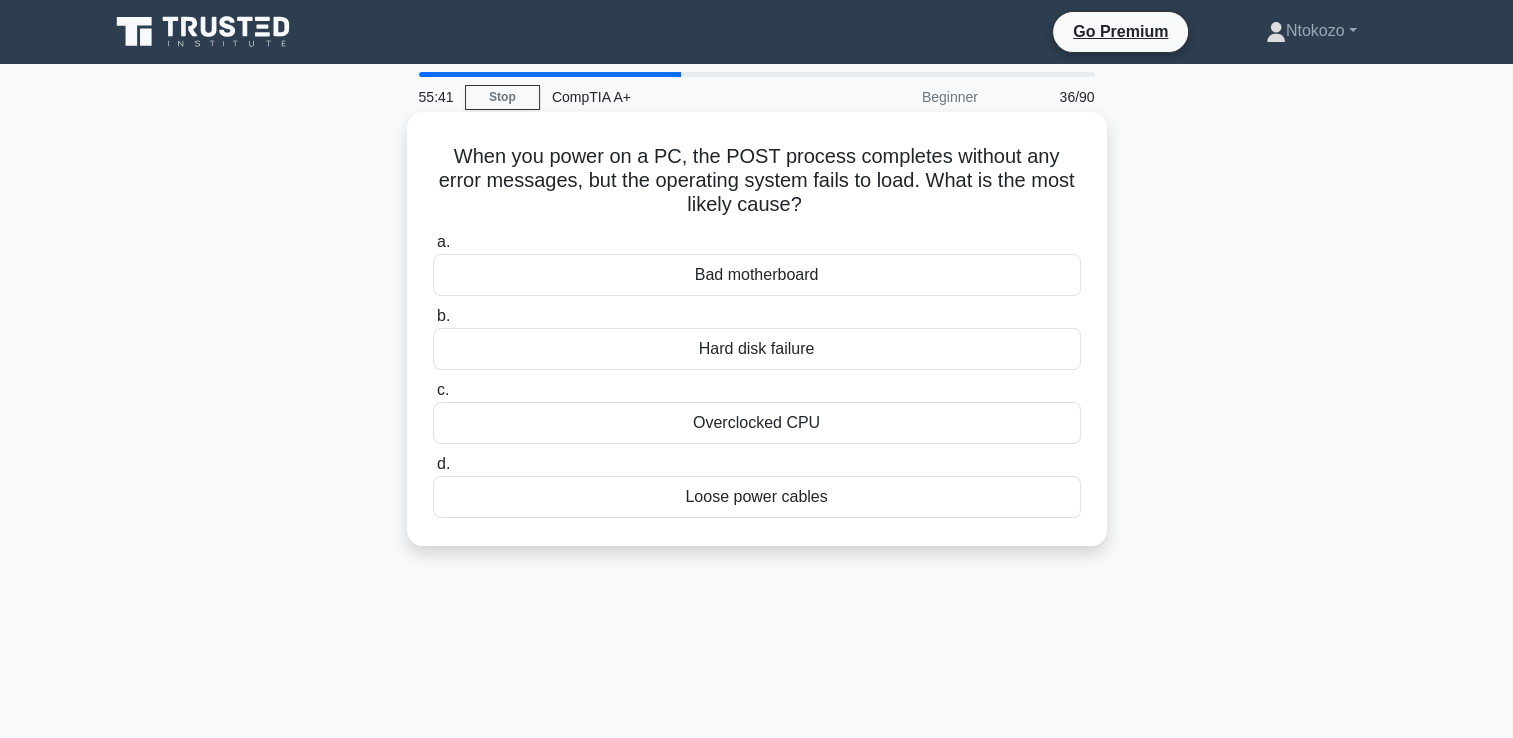 click on "Hard disk failure" at bounding box center [757, 349] 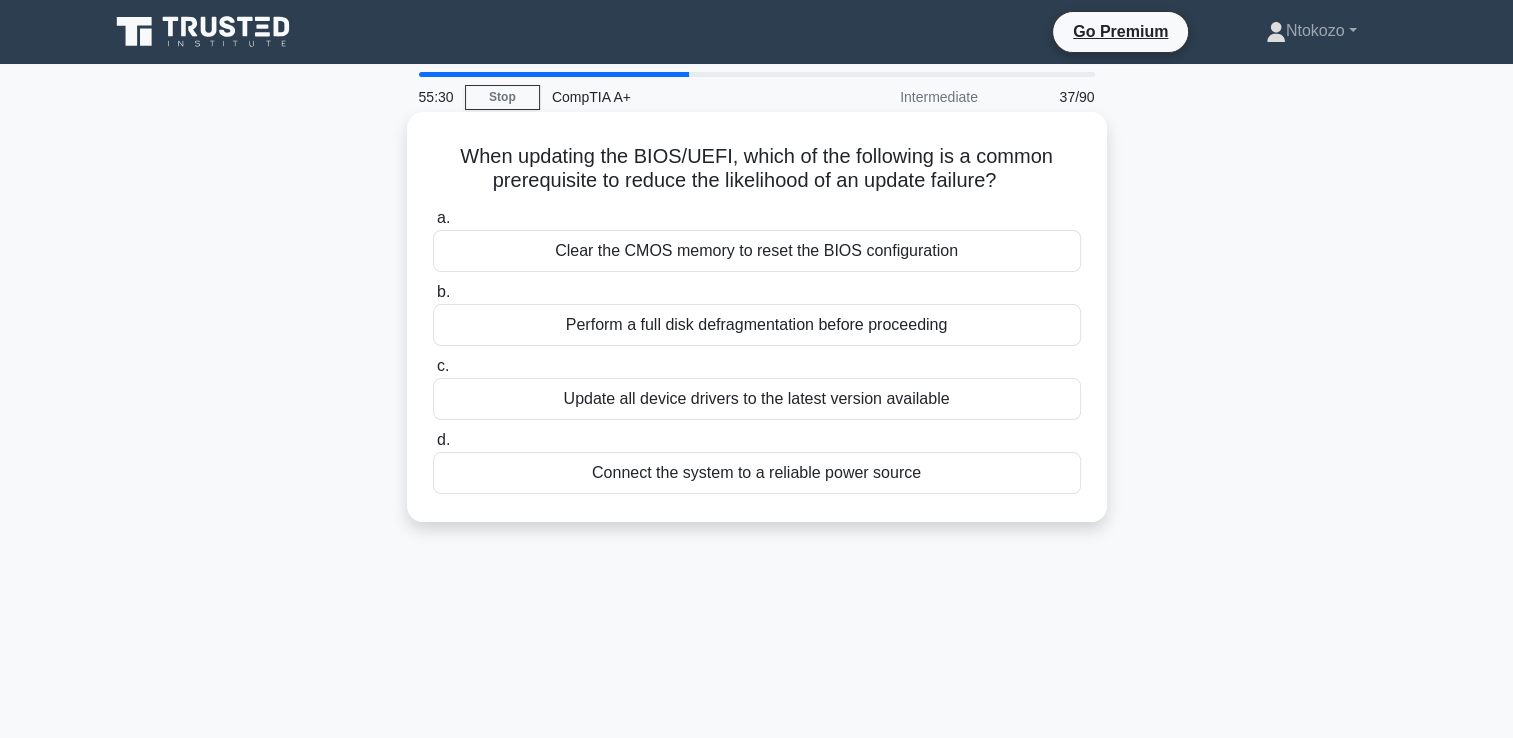 click on "Update all device drivers to the latest version available" at bounding box center (757, 399) 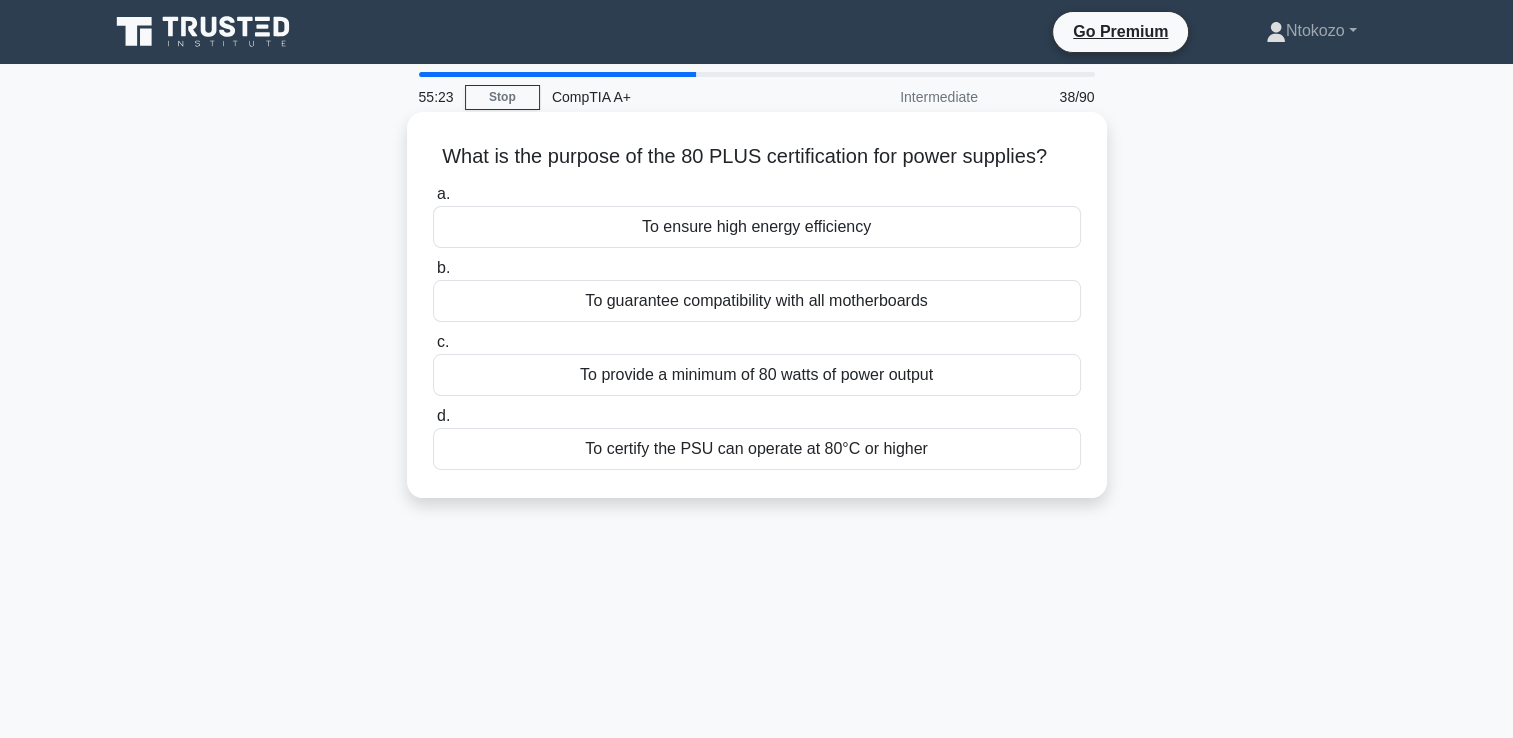 click on "To ensure high energy efficiency" at bounding box center [757, 227] 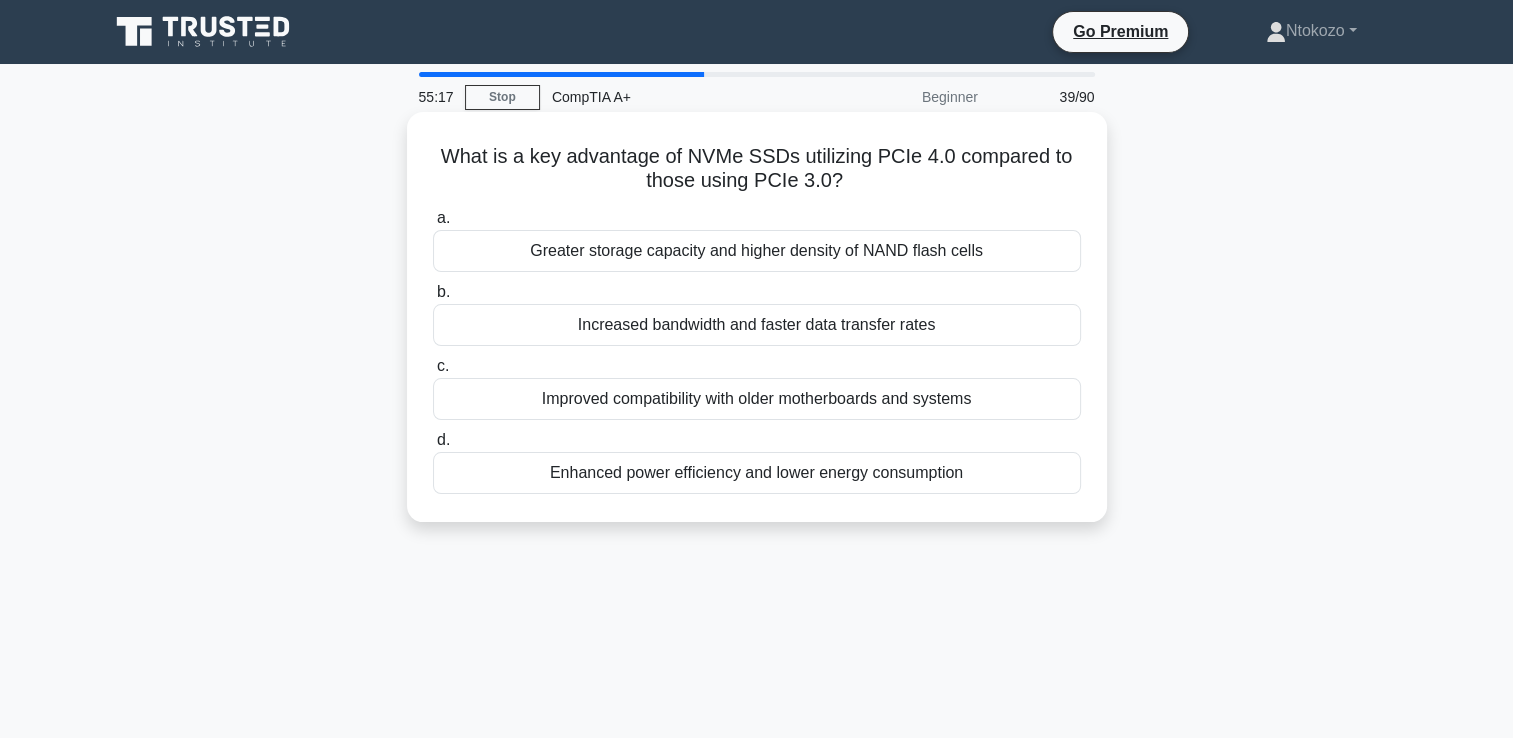 click on "Increased bandwidth and faster data transfer rates" at bounding box center [757, 325] 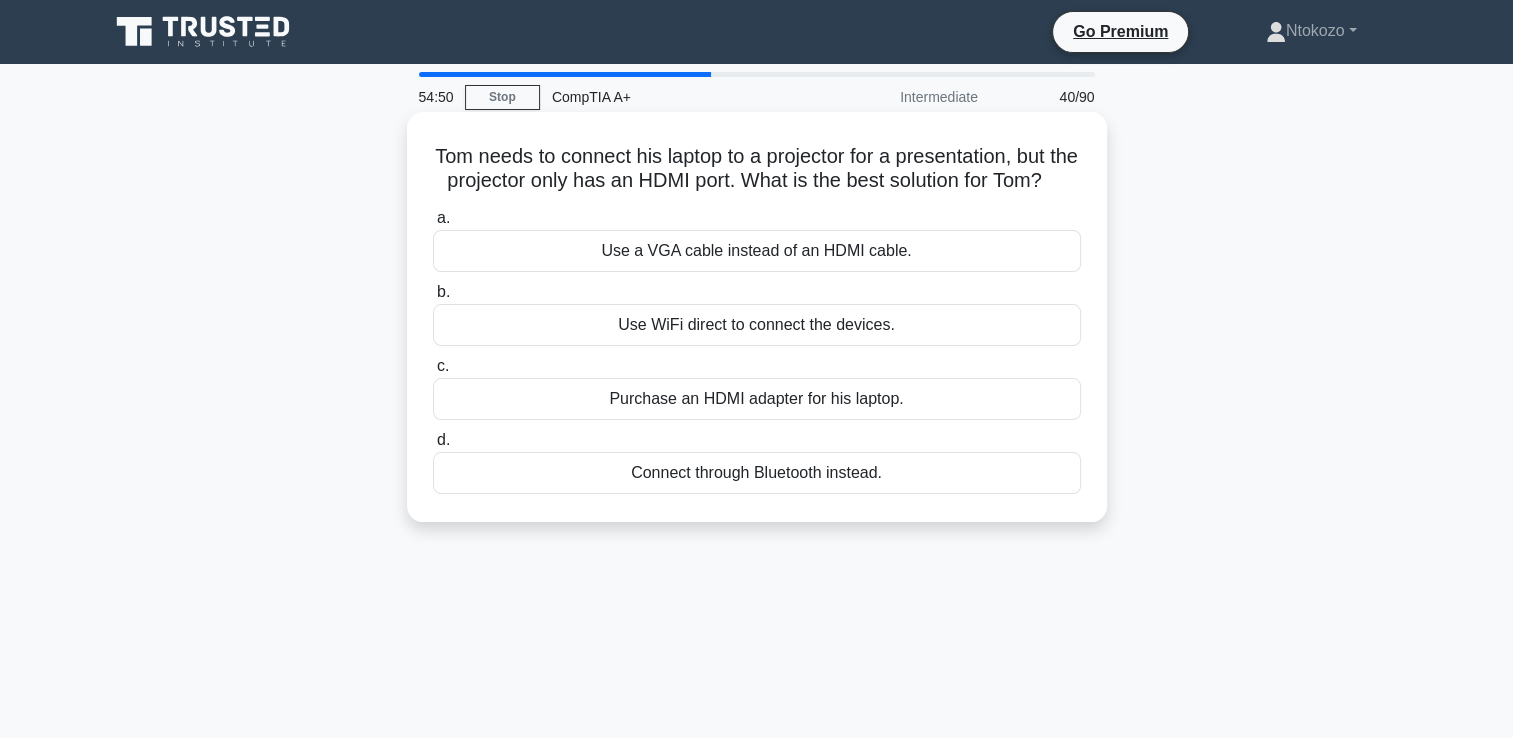 click on "Use WiFi direct to connect the devices." at bounding box center [757, 325] 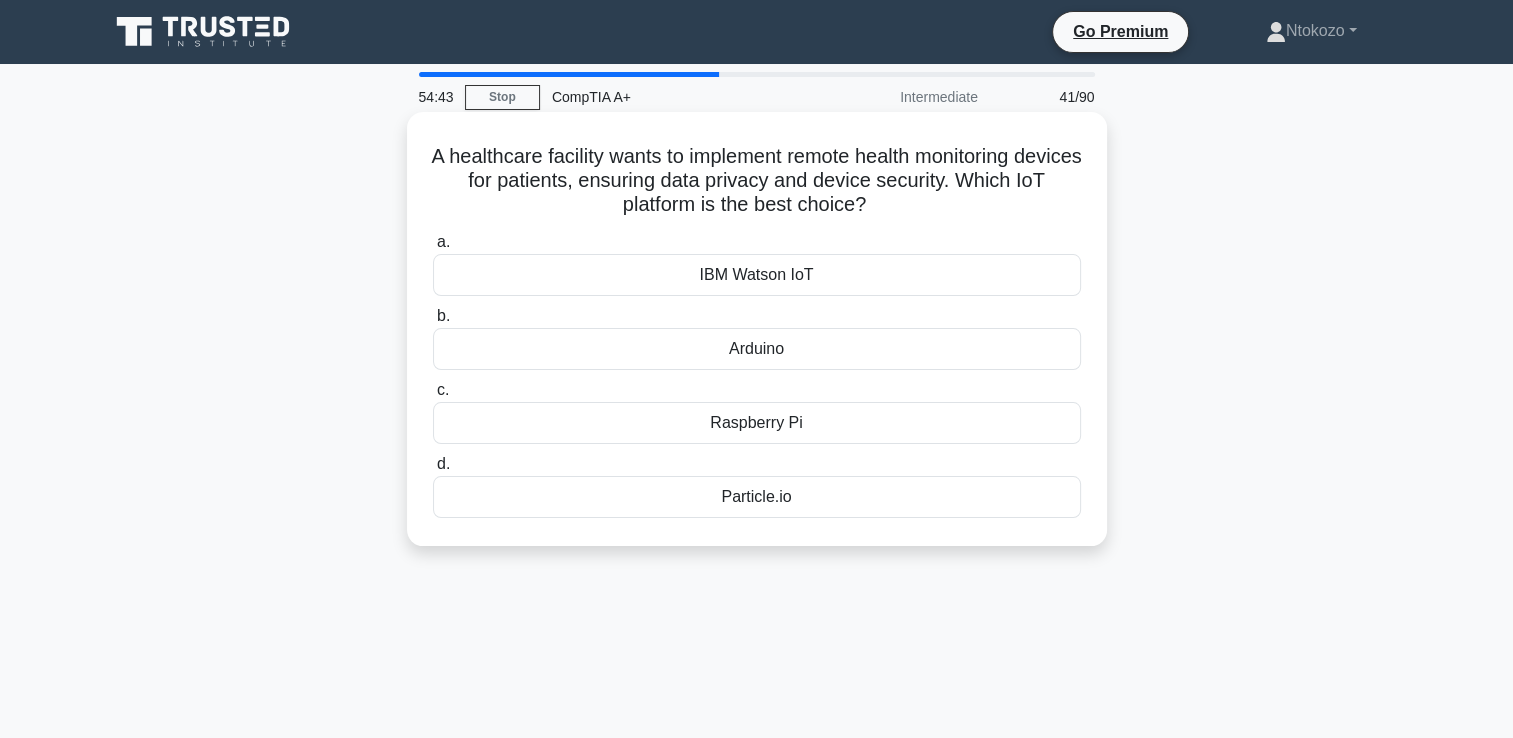 click on "Arduino" at bounding box center (757, 349) 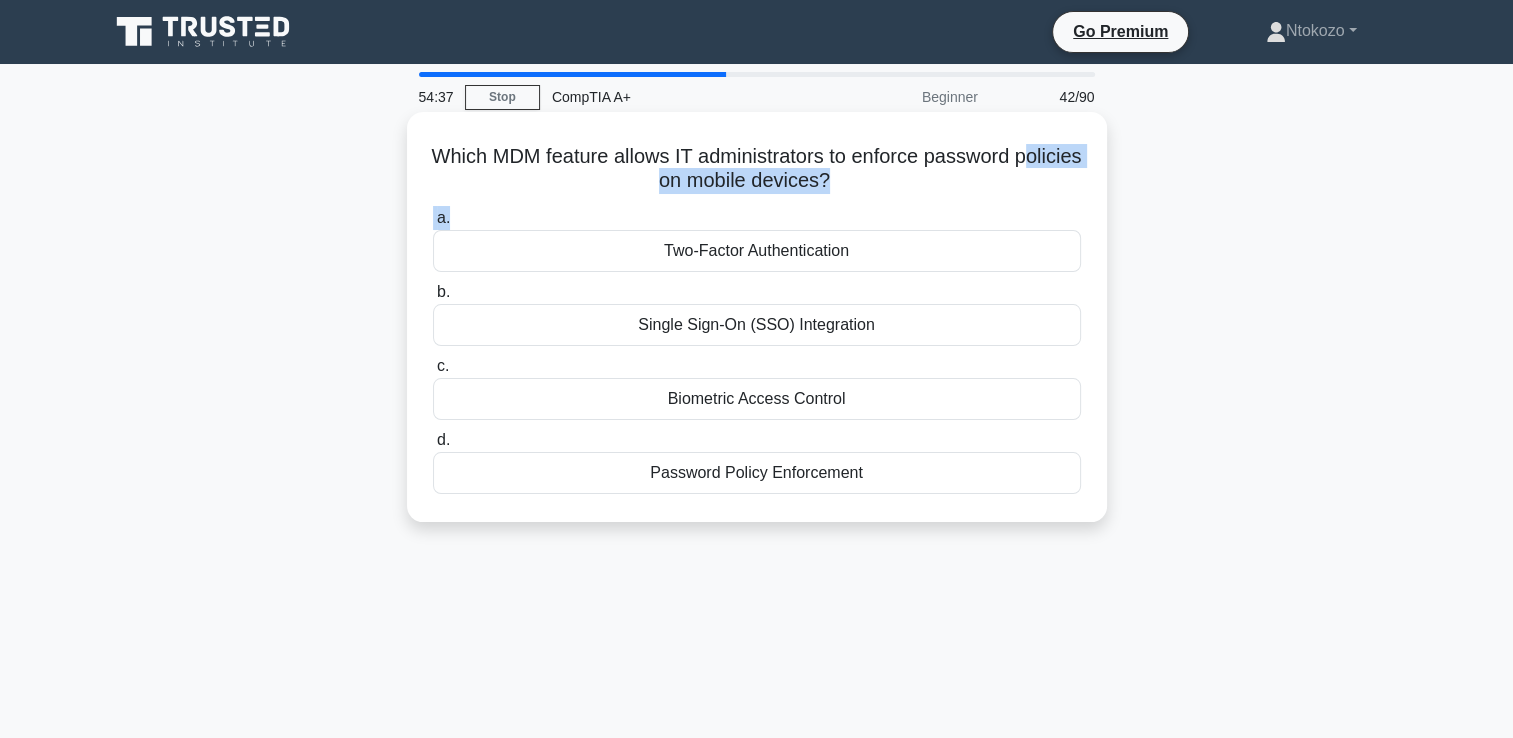 drag, startPoint x: 764, startPoint y: 214, endPoint x: 623, endPoint y: 190, distance: 143.02797 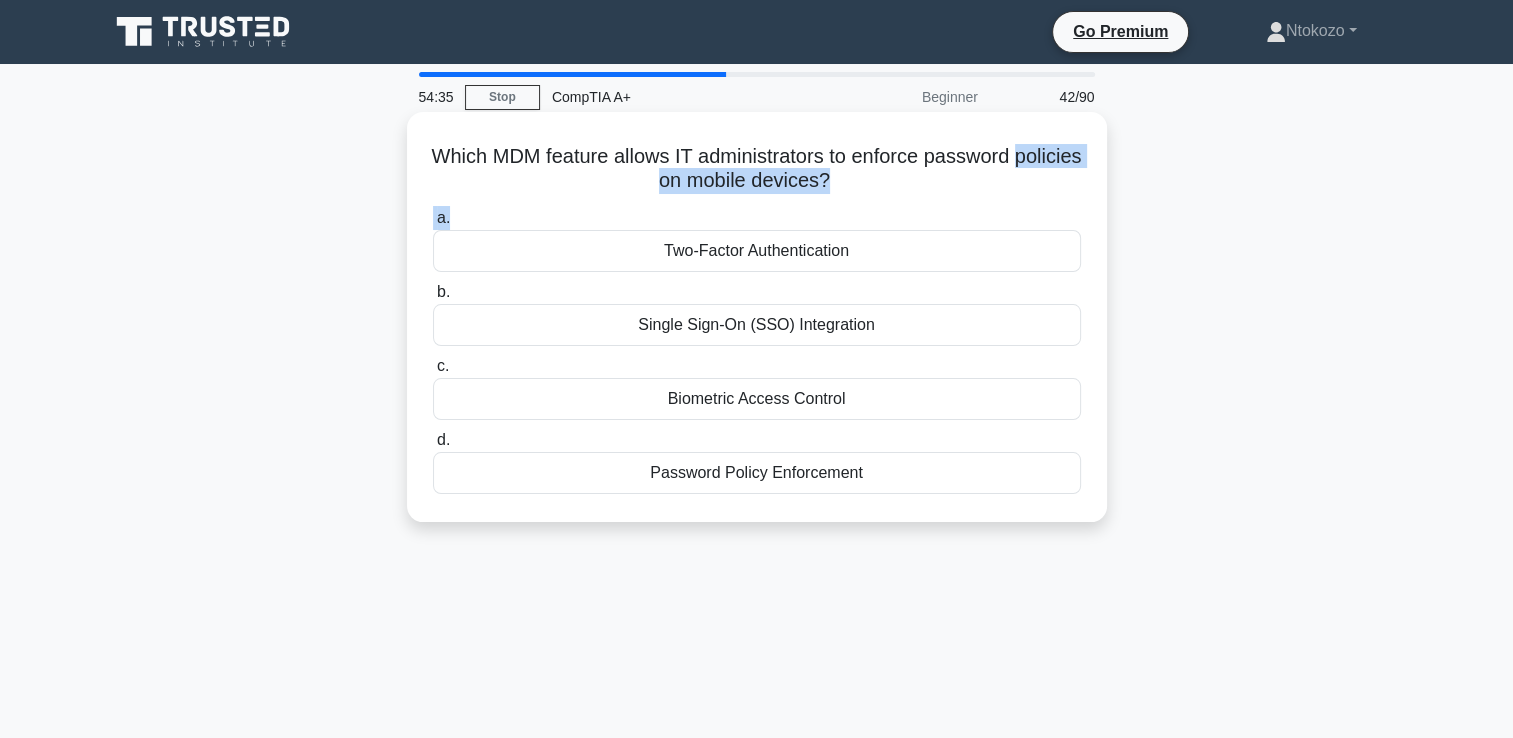 drag, startPoint x: 623, startPoint y: 190, endPoint x: 707, endPoint y: 197, distance: 84.29116 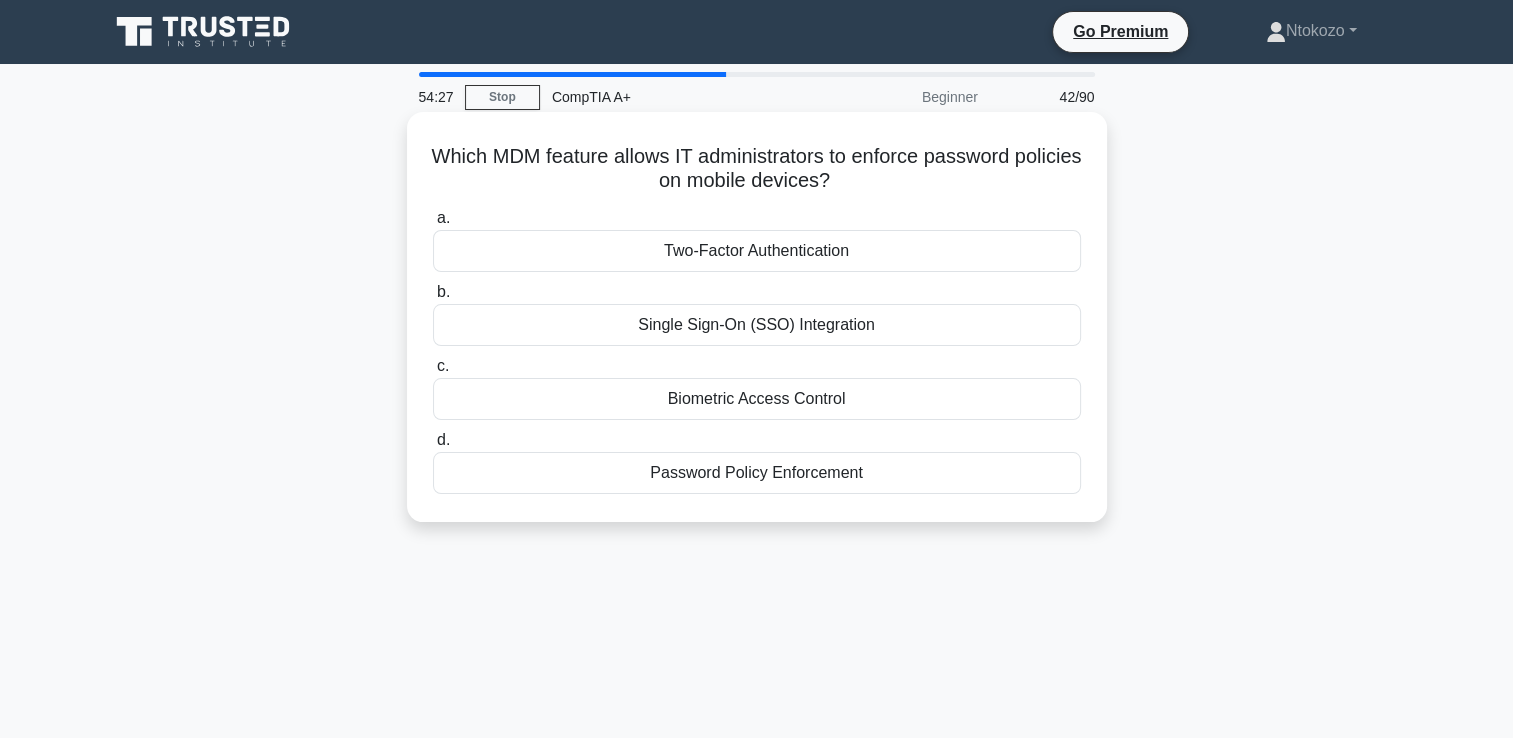 click on "Two-Factor Authentication" at bounding box center (757, 251) 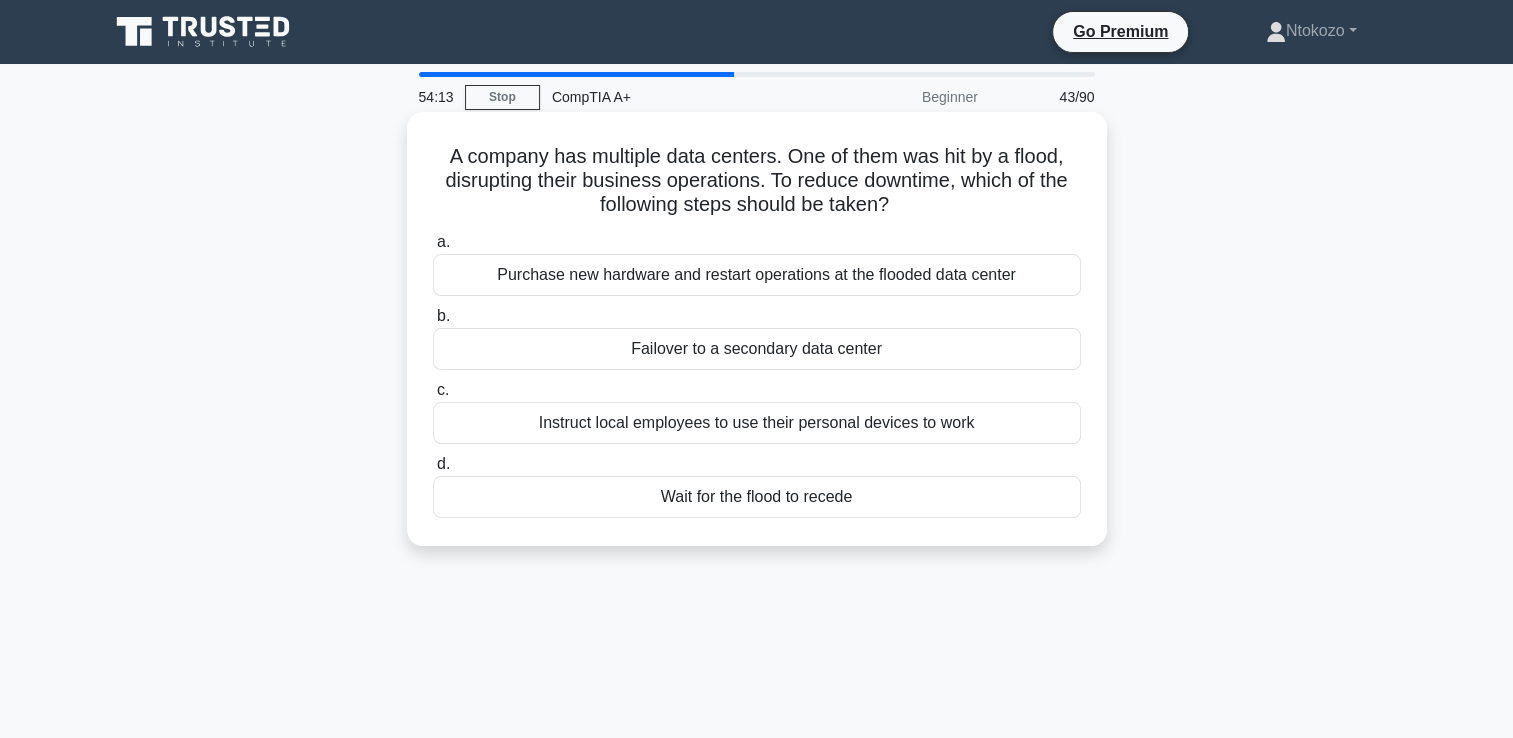 click on "Instruct local employees to use their personal devices to work" at bounding box center [757, 423] 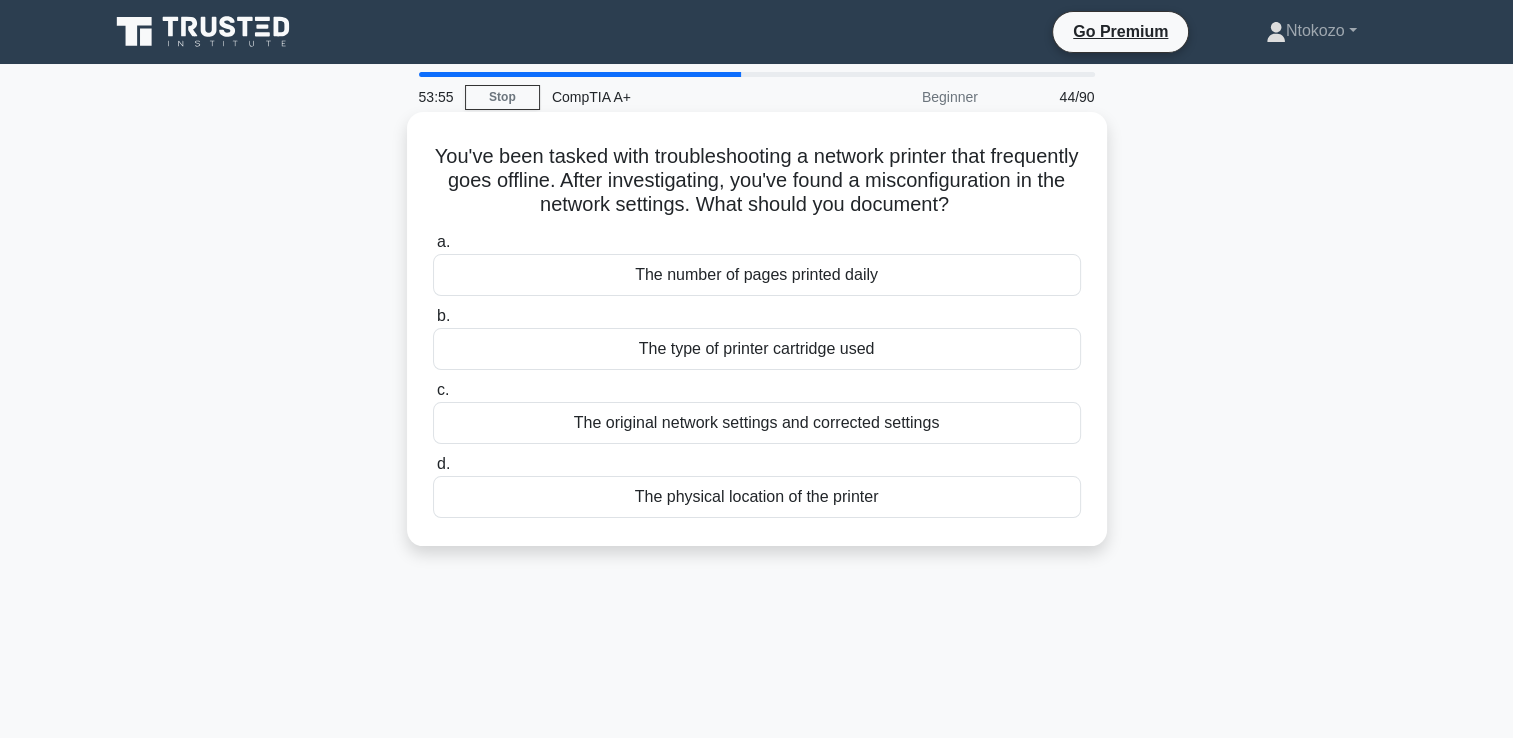 click on "The original network settings and corrected settings" at bounding box center (757, 423) 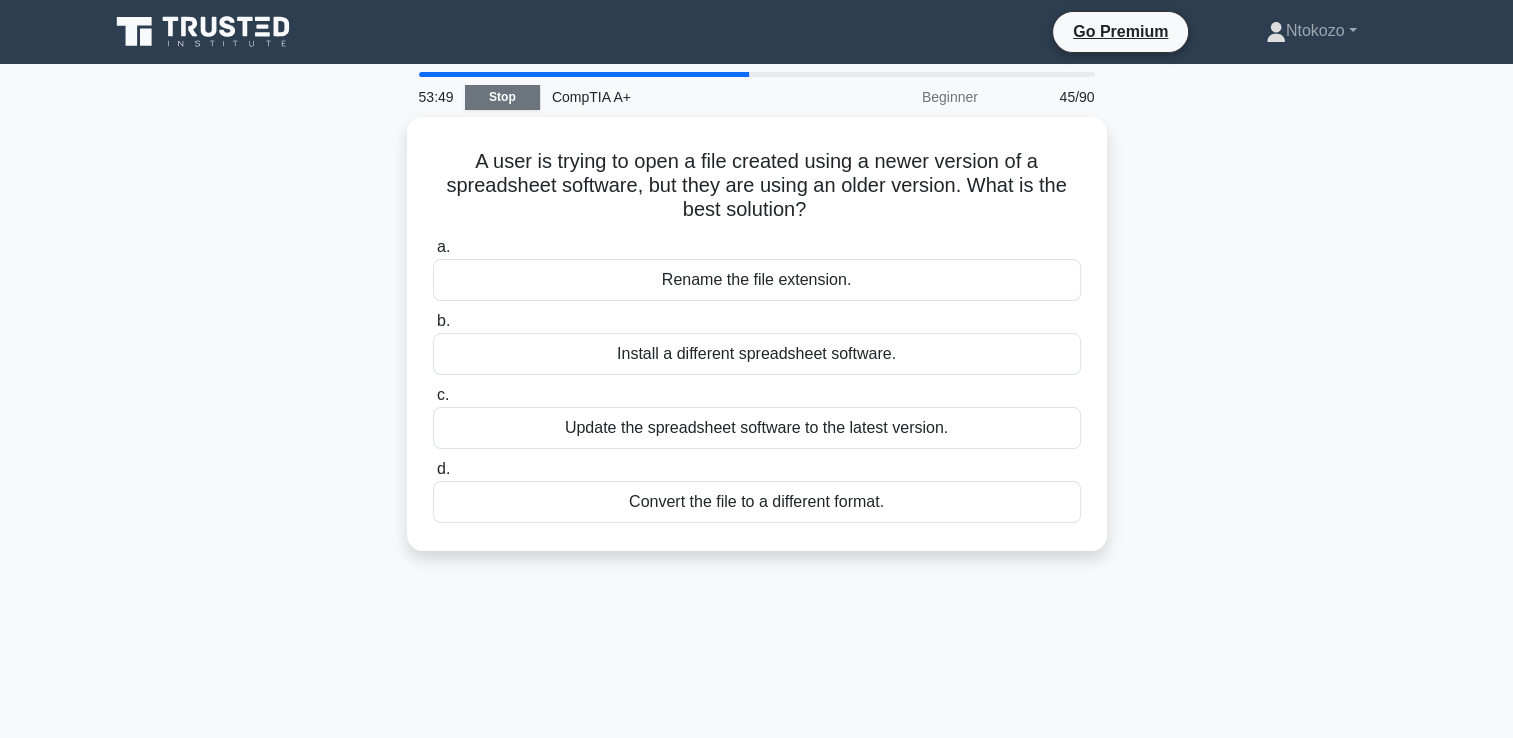click on "Stop" at bounding box center [502, 97] 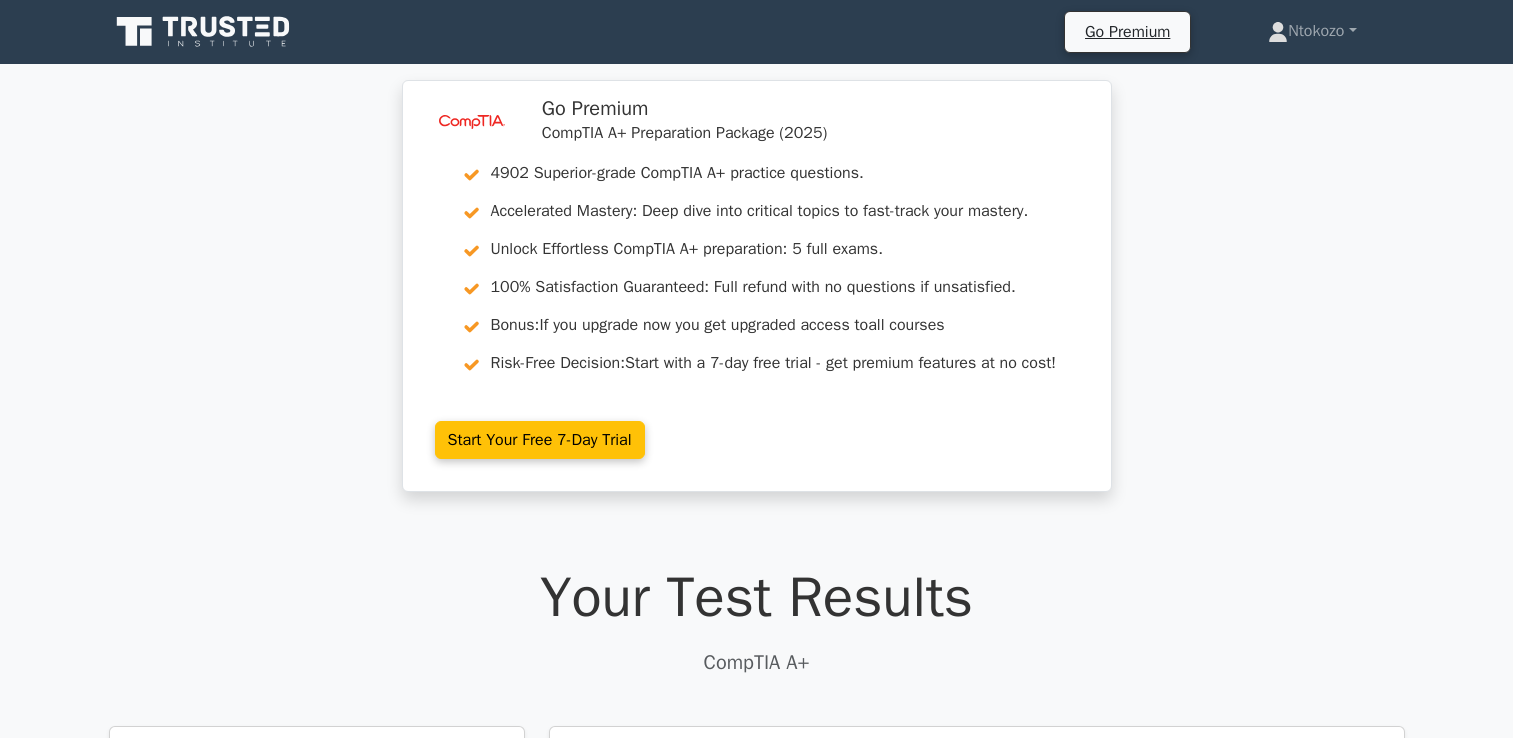 scroll, scrollTop: 0, scrollLeft: 0, axis: both 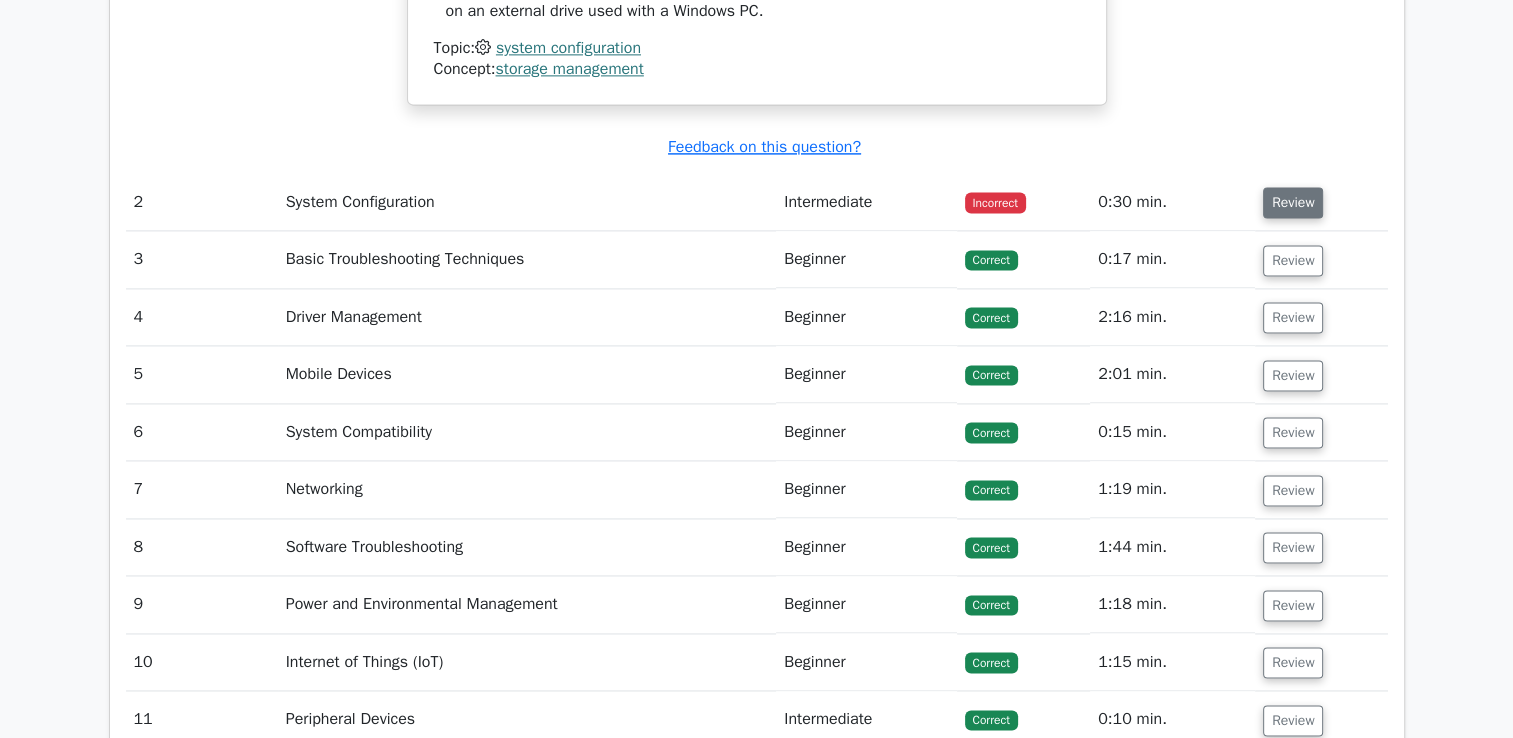 click on "Review" at bounding box center (1293, 202) 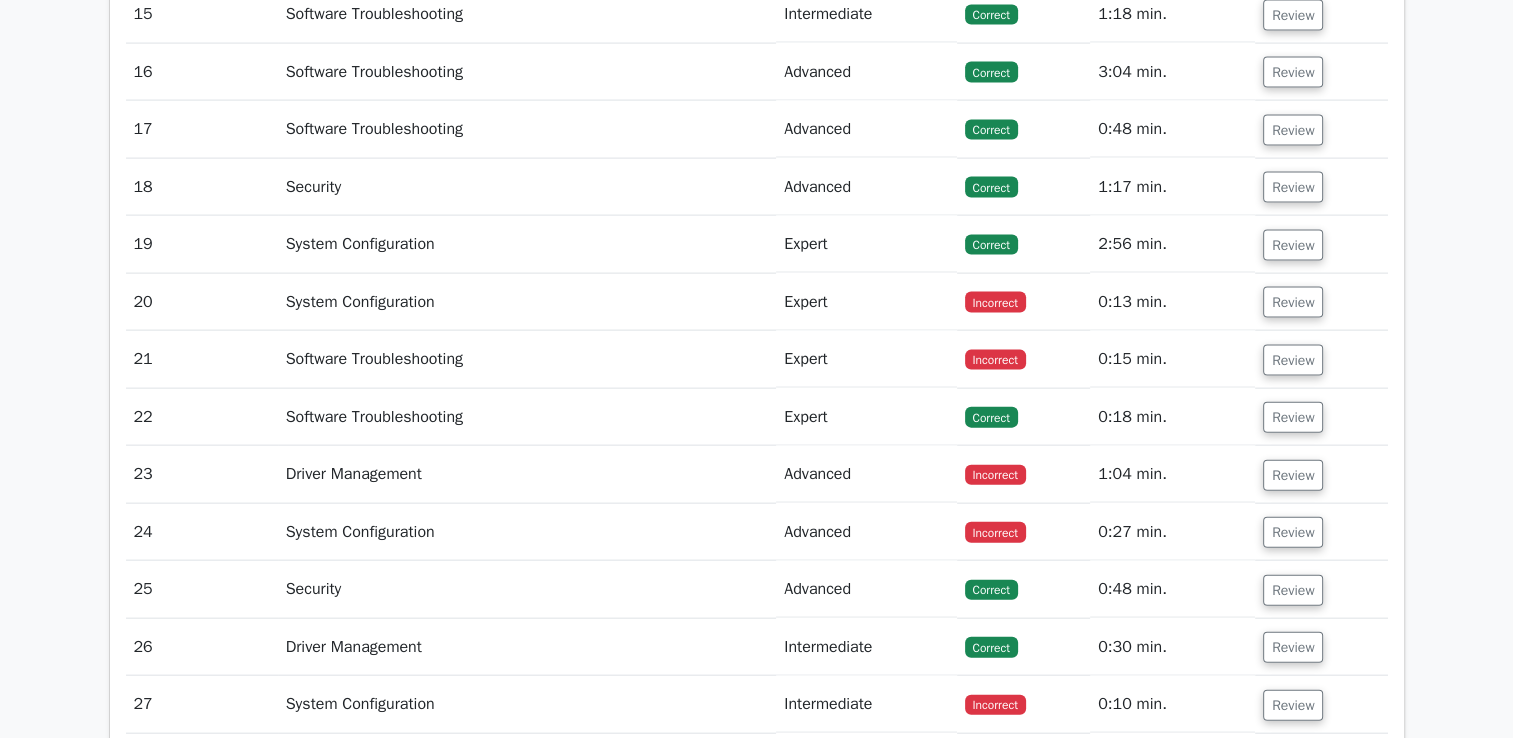 scroll, scrollTop: 4352, scrollLeft: 0, axis: vertical 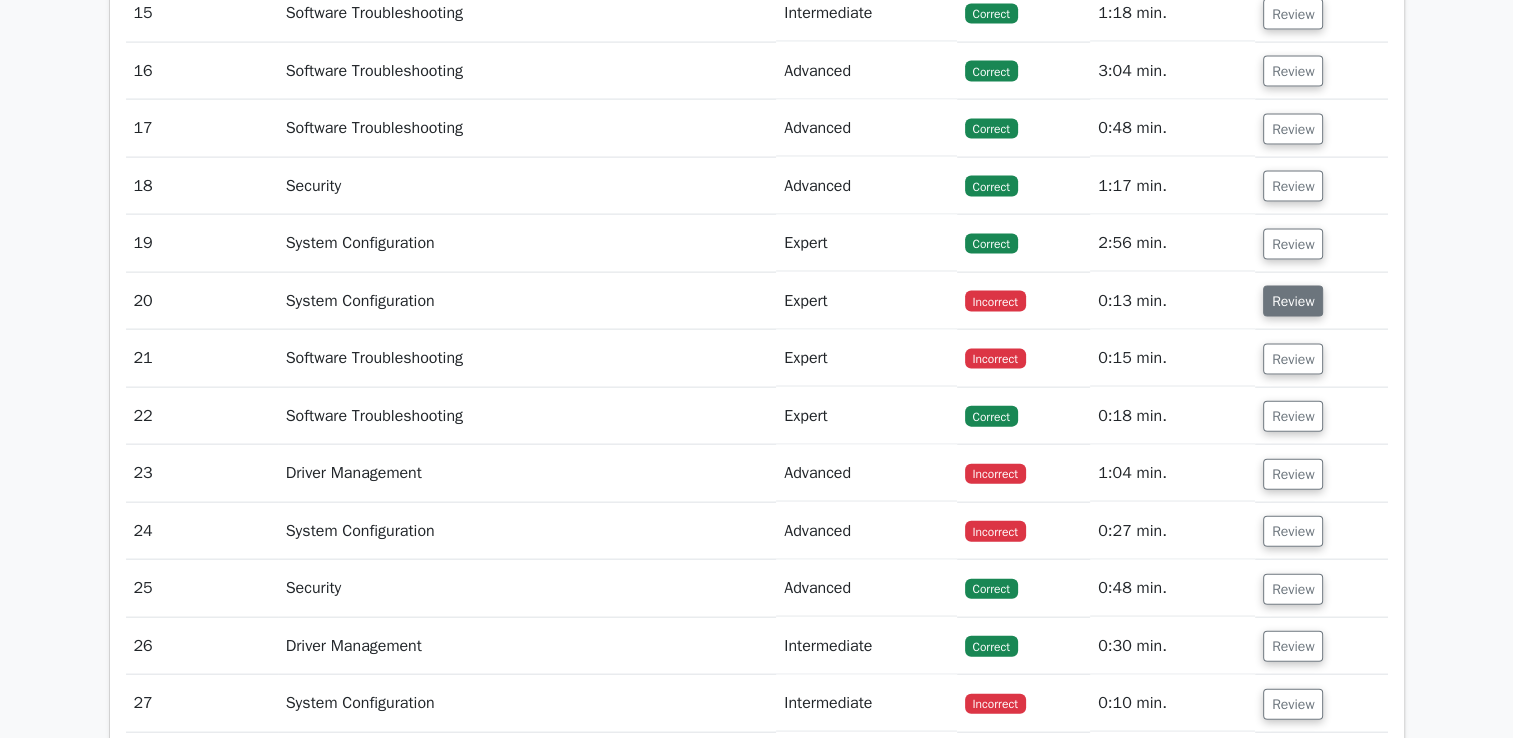 click on "Review" at bounding box center (1293, 301) 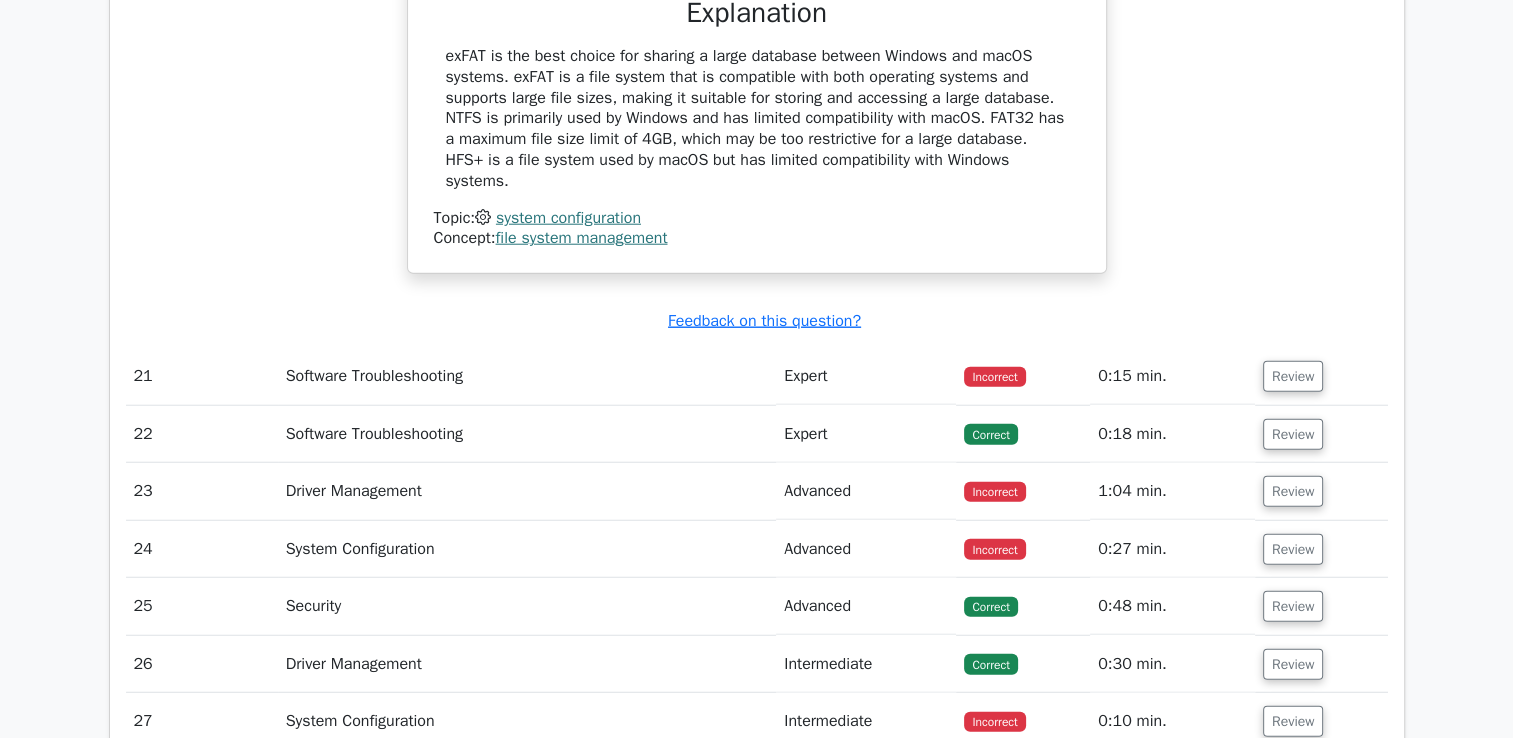 scroll, scrollTop: 5090, scrollLeft: 0, axis: vertical 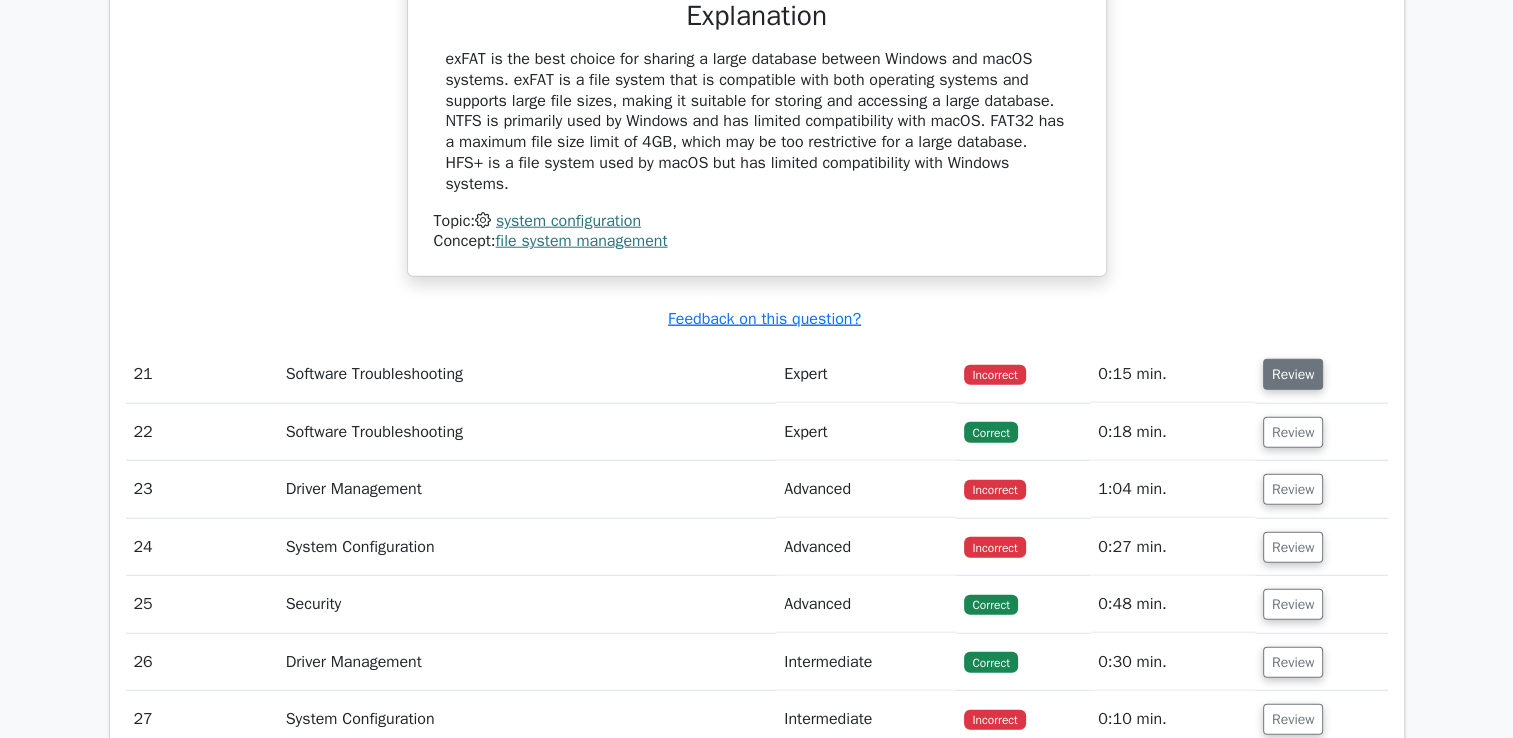 click on "Review" at bounding box center [1293, 374] 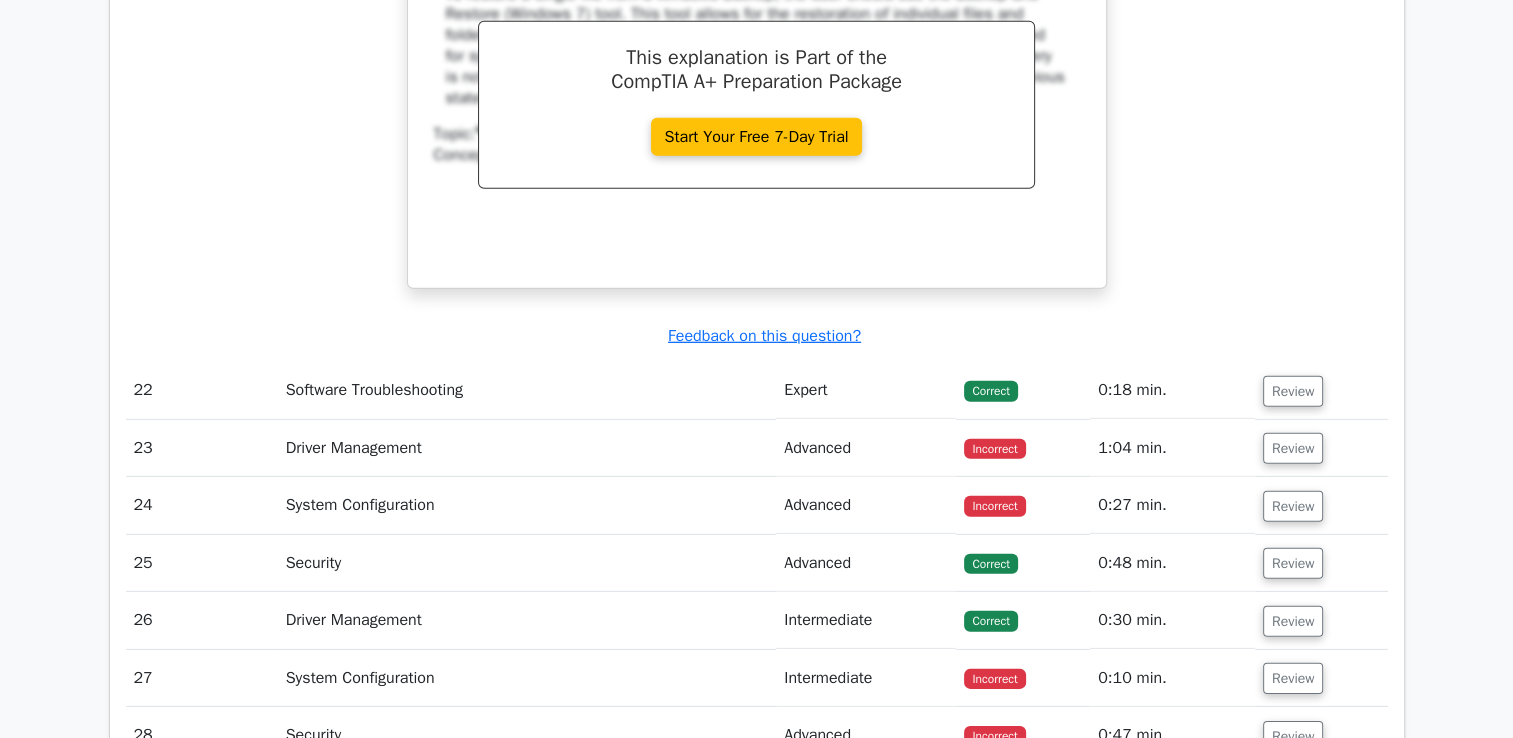 scroll, scrollTop: 5944, scrollLeft: 0, axis: vertical 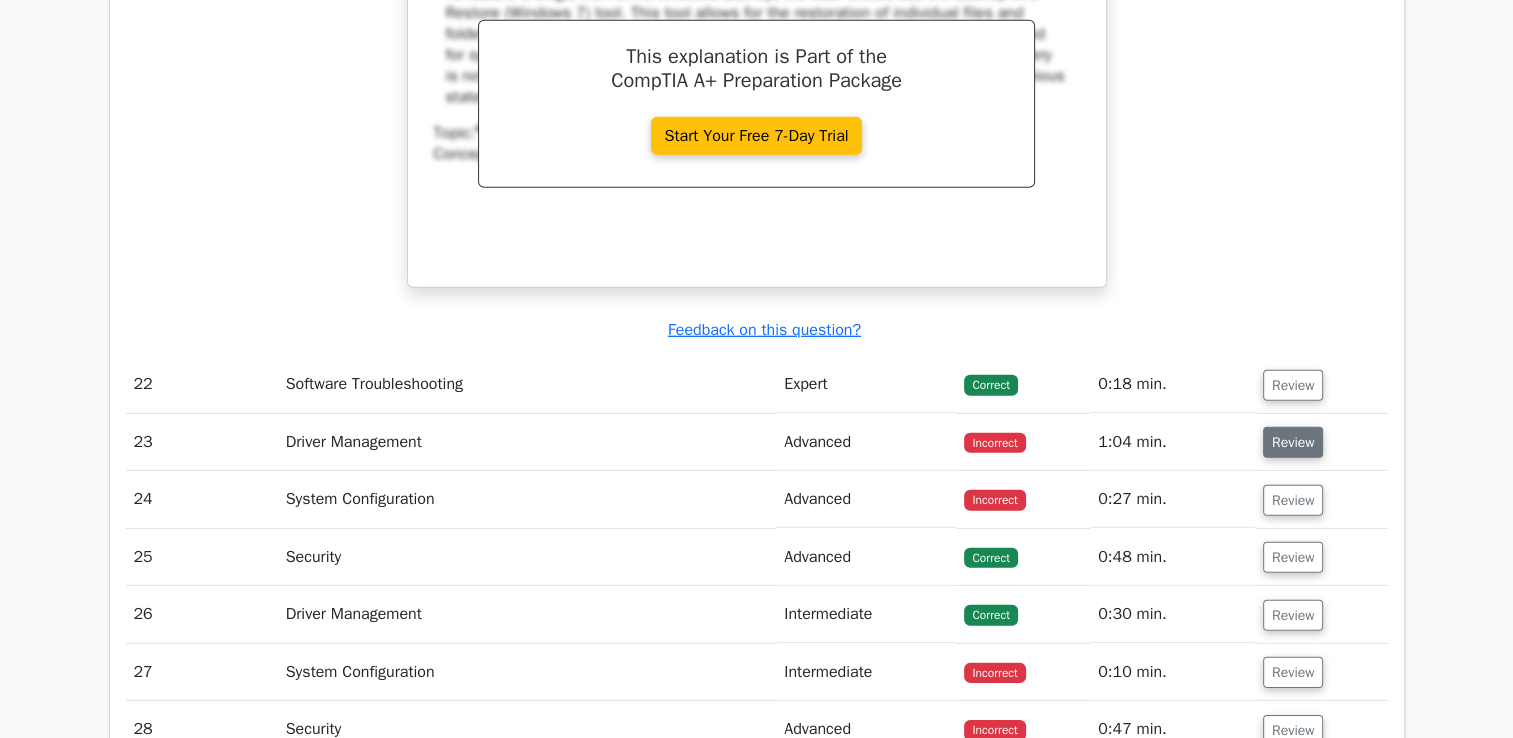 click on "Review" at bounding box center (1293, 442) 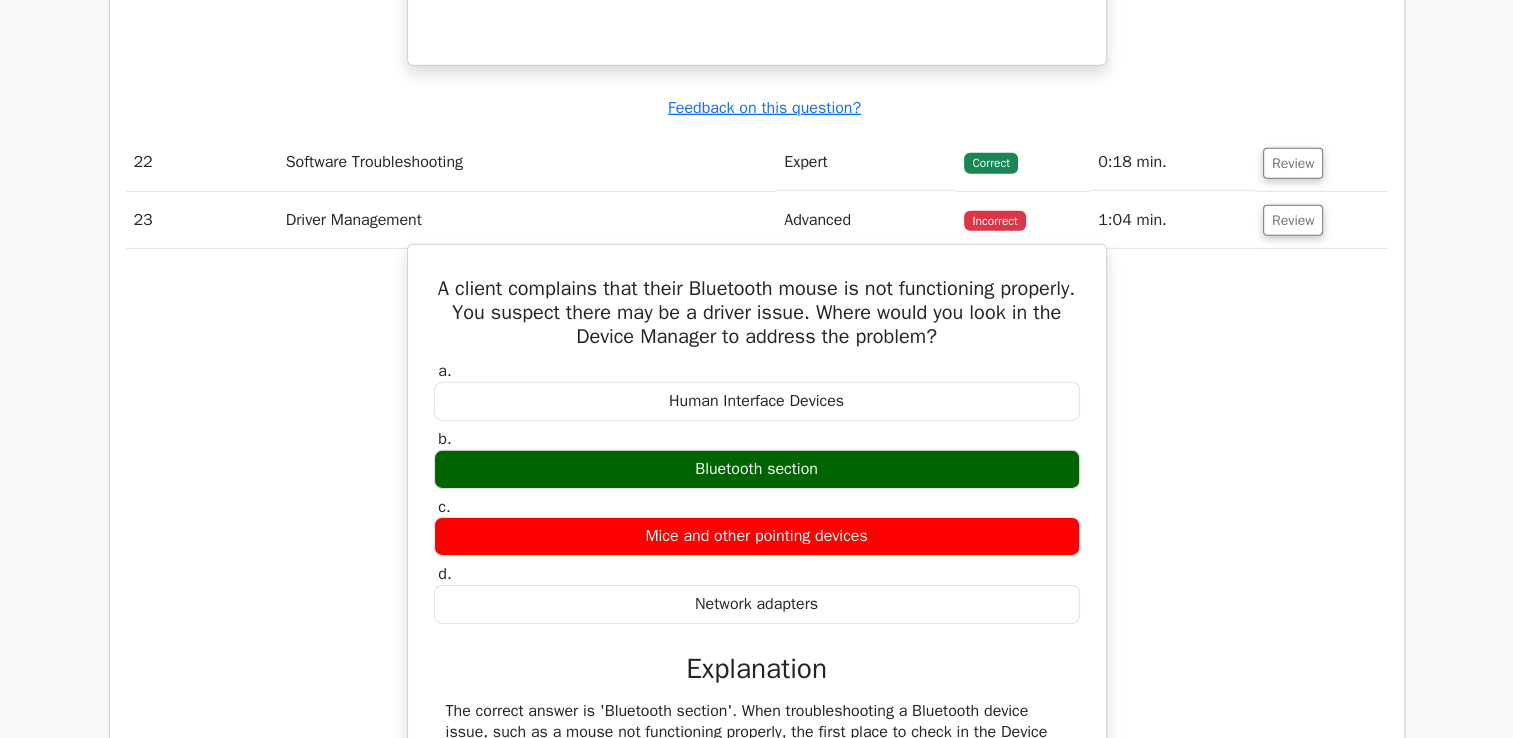 scroll, scrollTop: 6167, scrollLeft: 0, axis: vertical 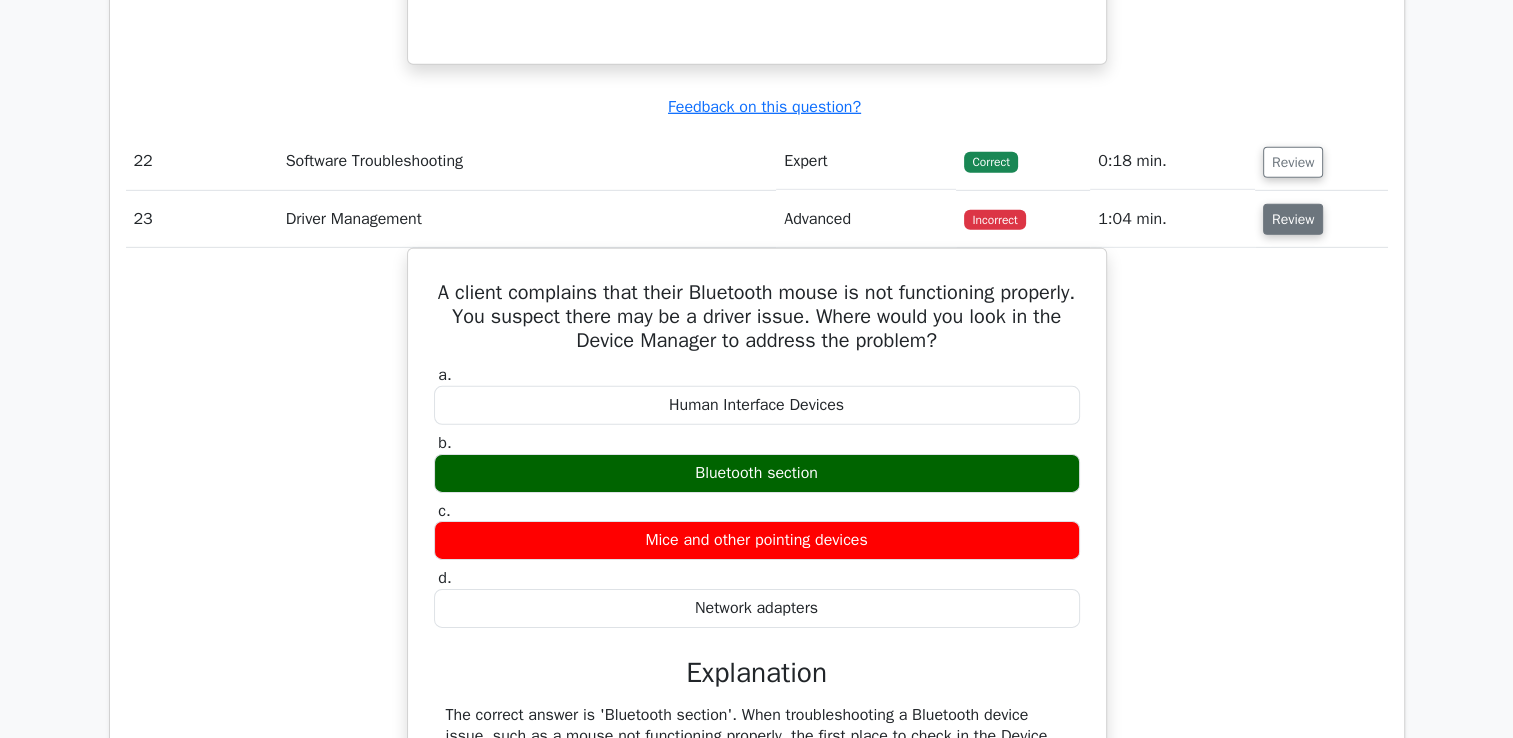click on "Review" at bounding box center (1293, 219) 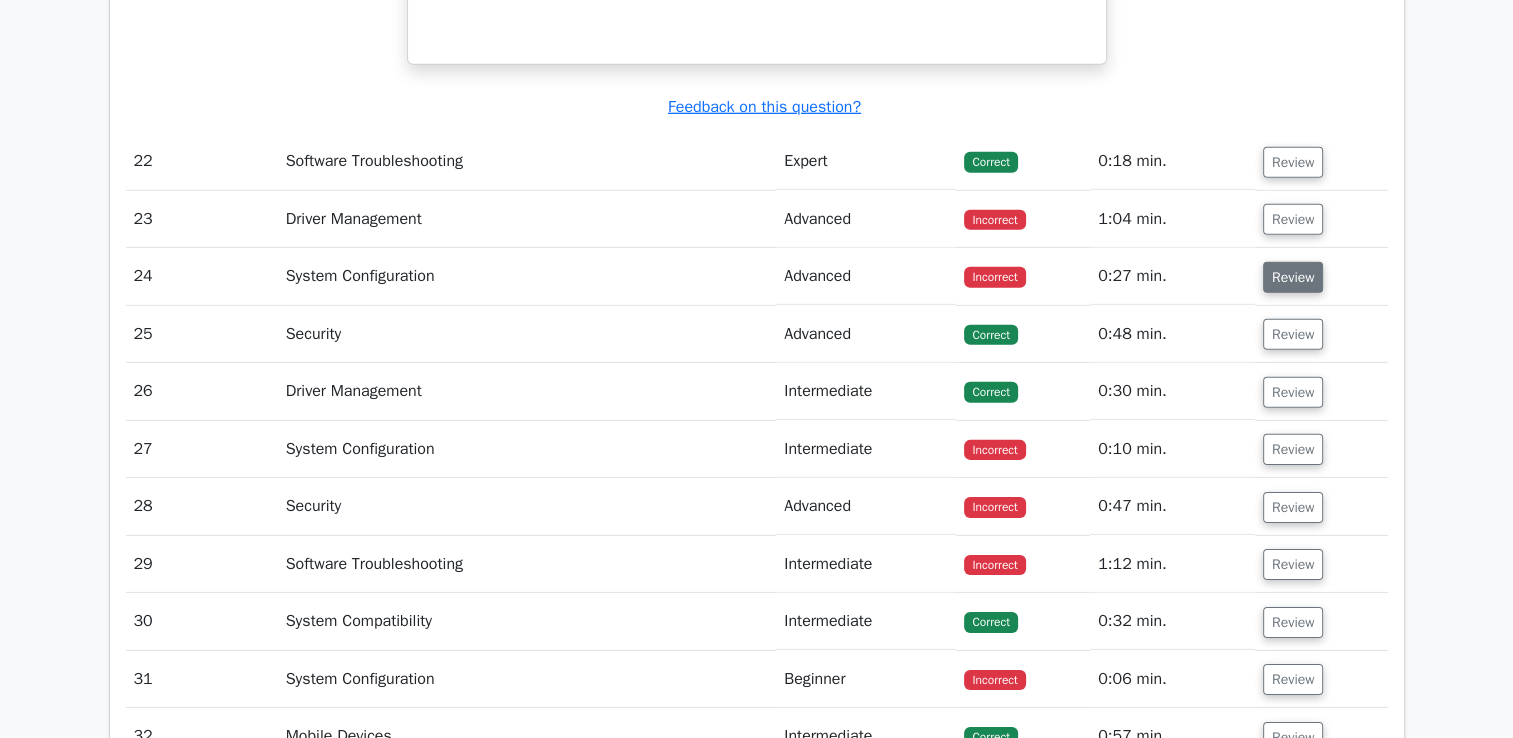 click on "Review" at bounding box center (1293, 277) 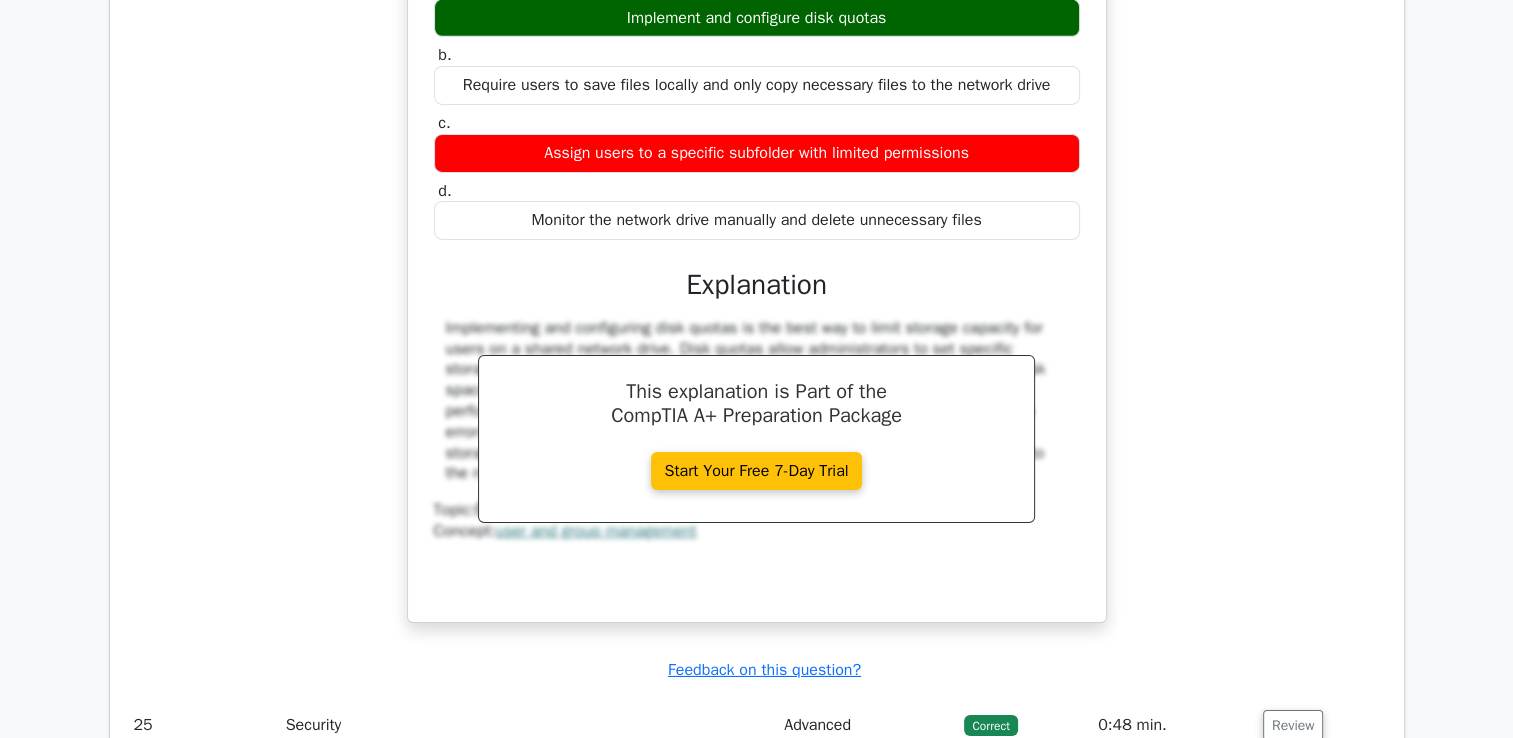 scroll, scrollTop: 6995, scrollLeft: 0, axis: vertical 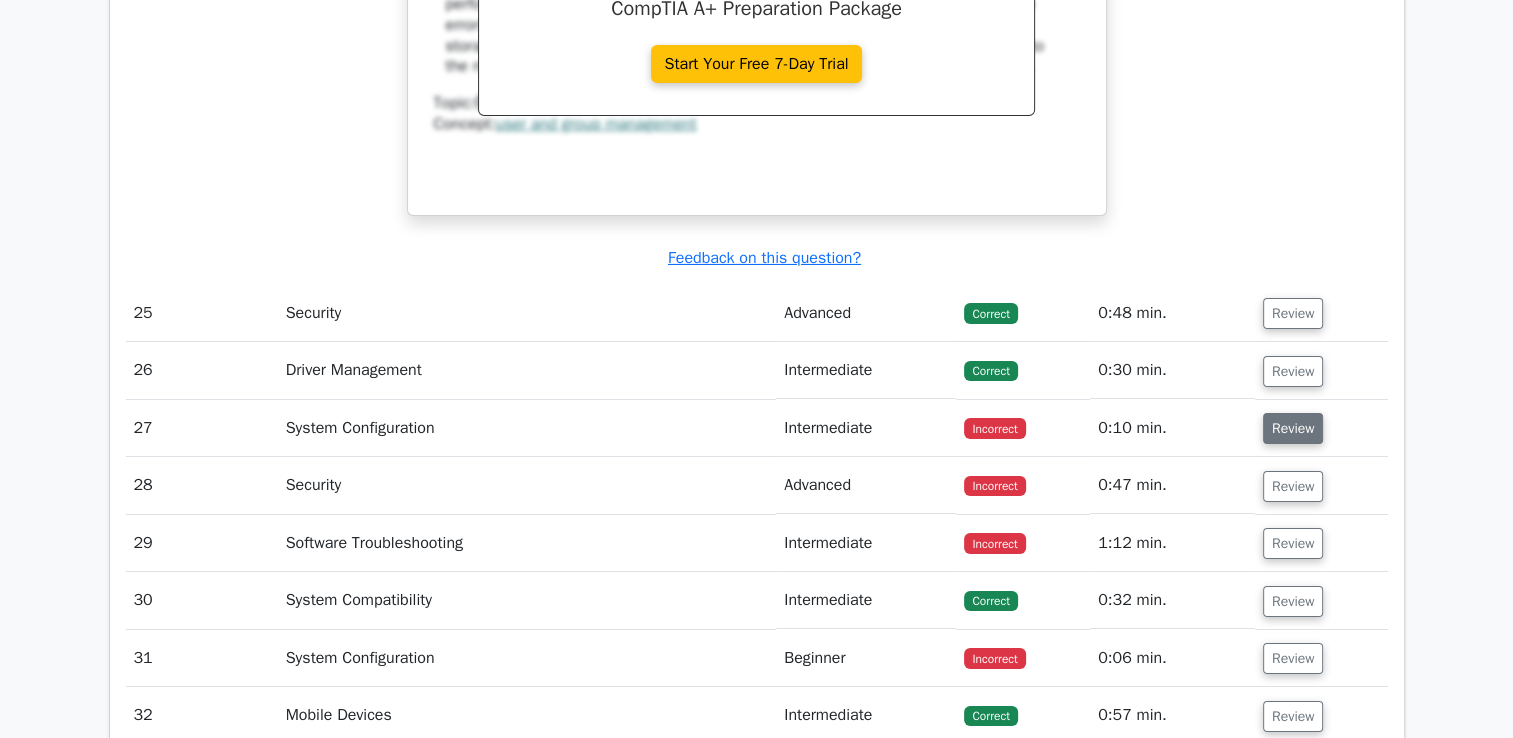 click on "Review" at bounding box center (1293, 428) 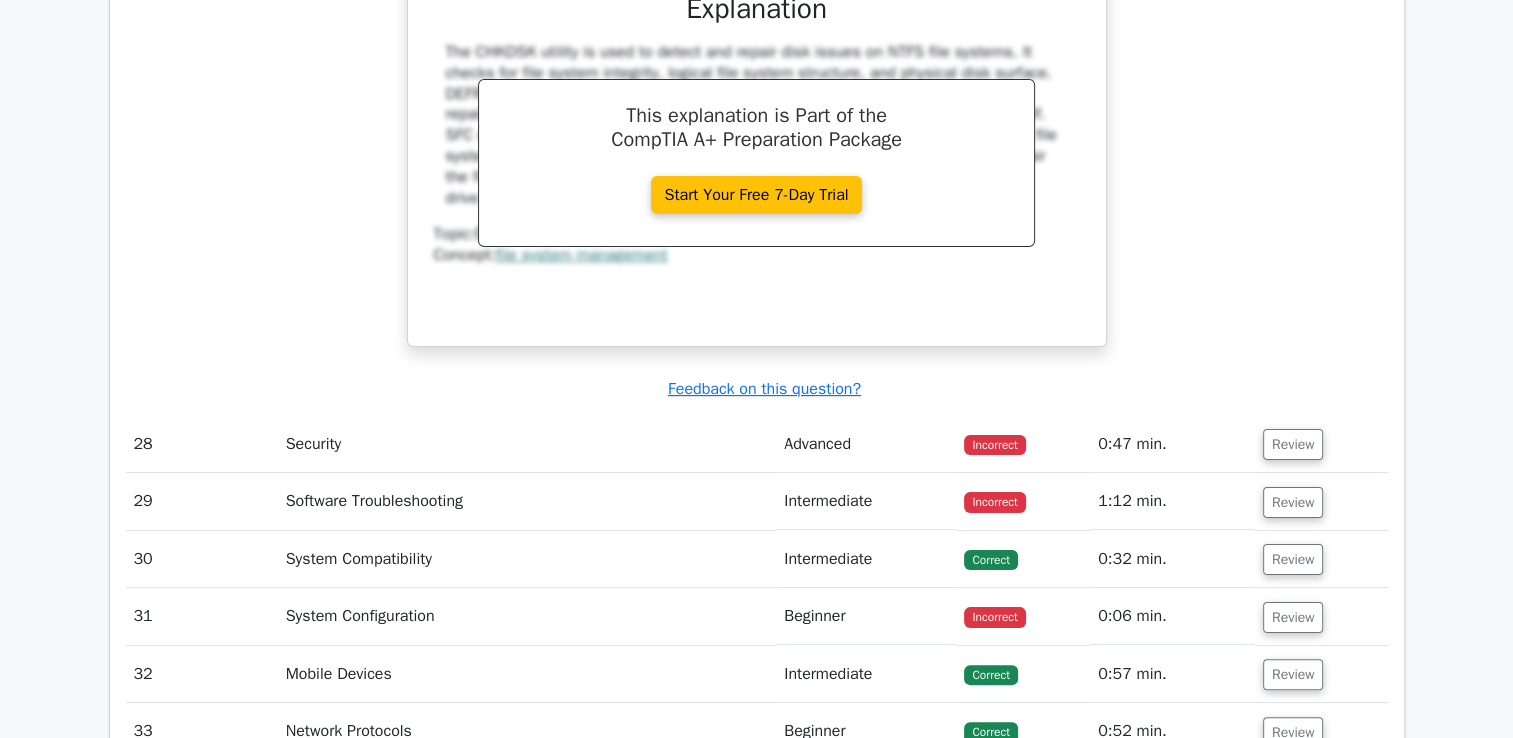 scroll, scrollTop: 7878, scrollLeft: 0, axis: vertical 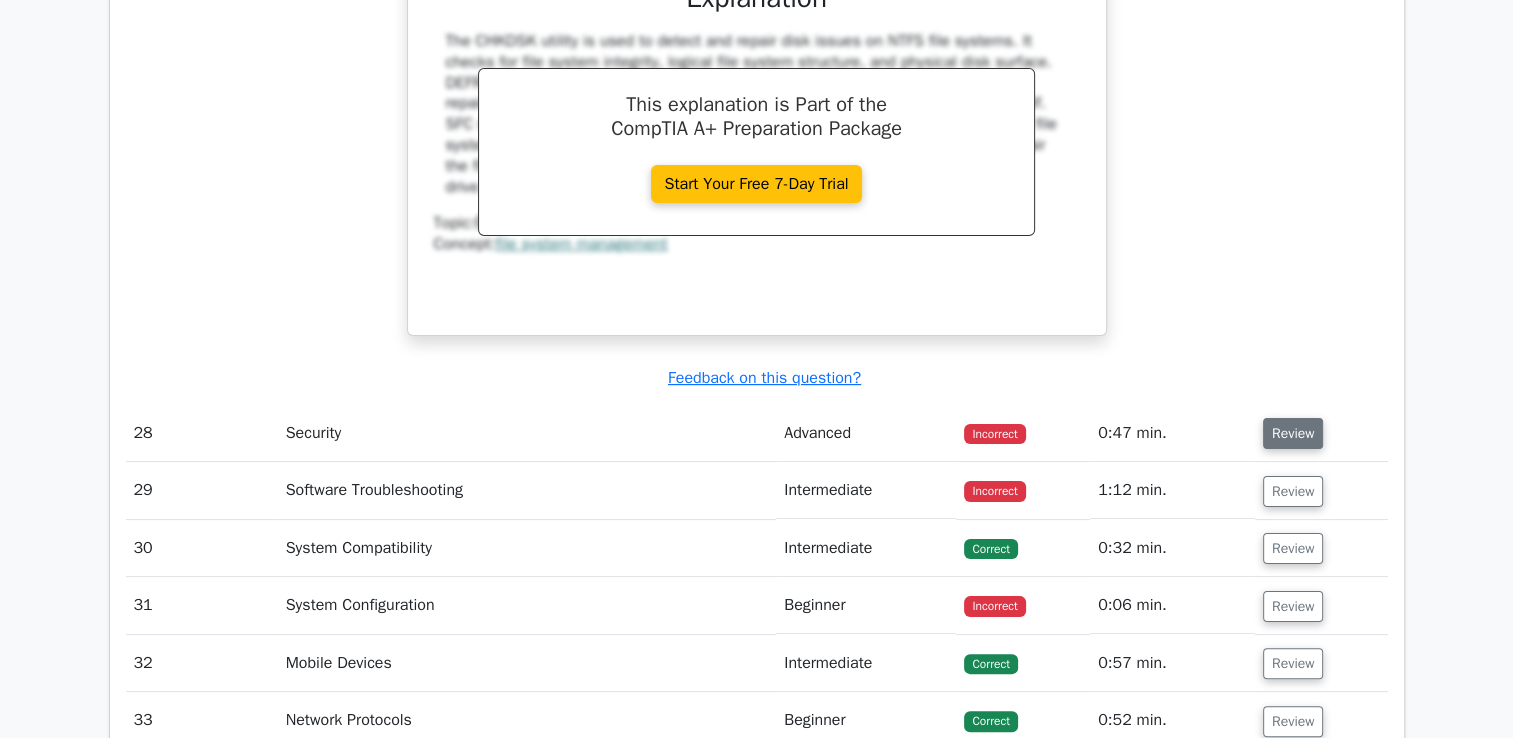 click on "Review" at bounding box center [1293, 433] 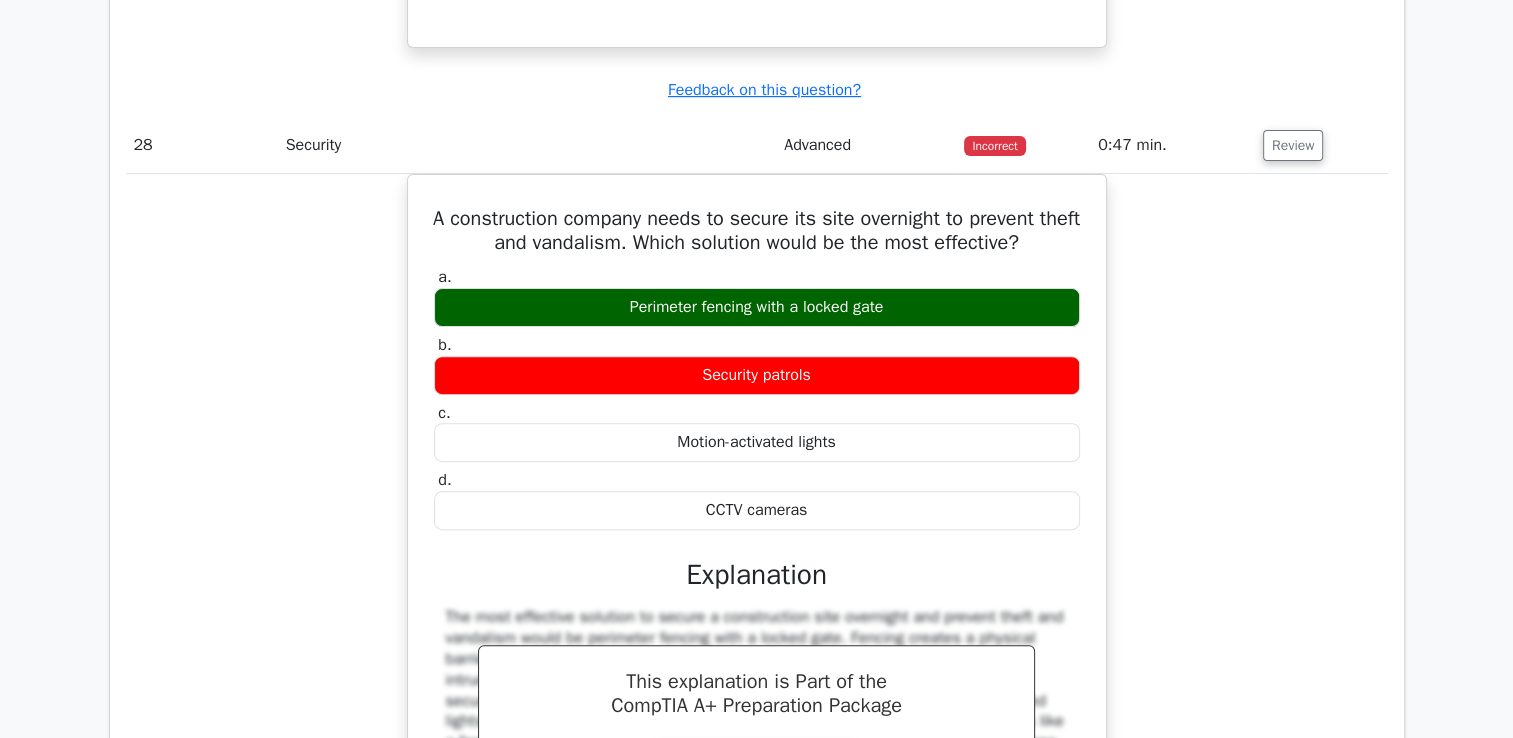 click on "A construction company needs to secure its site overnight to prevent theft and vandalism. Which solution would be the most effective?
a.
Perimeter fencing with a locked gate
b.
c." at bounding box center [757, 555] 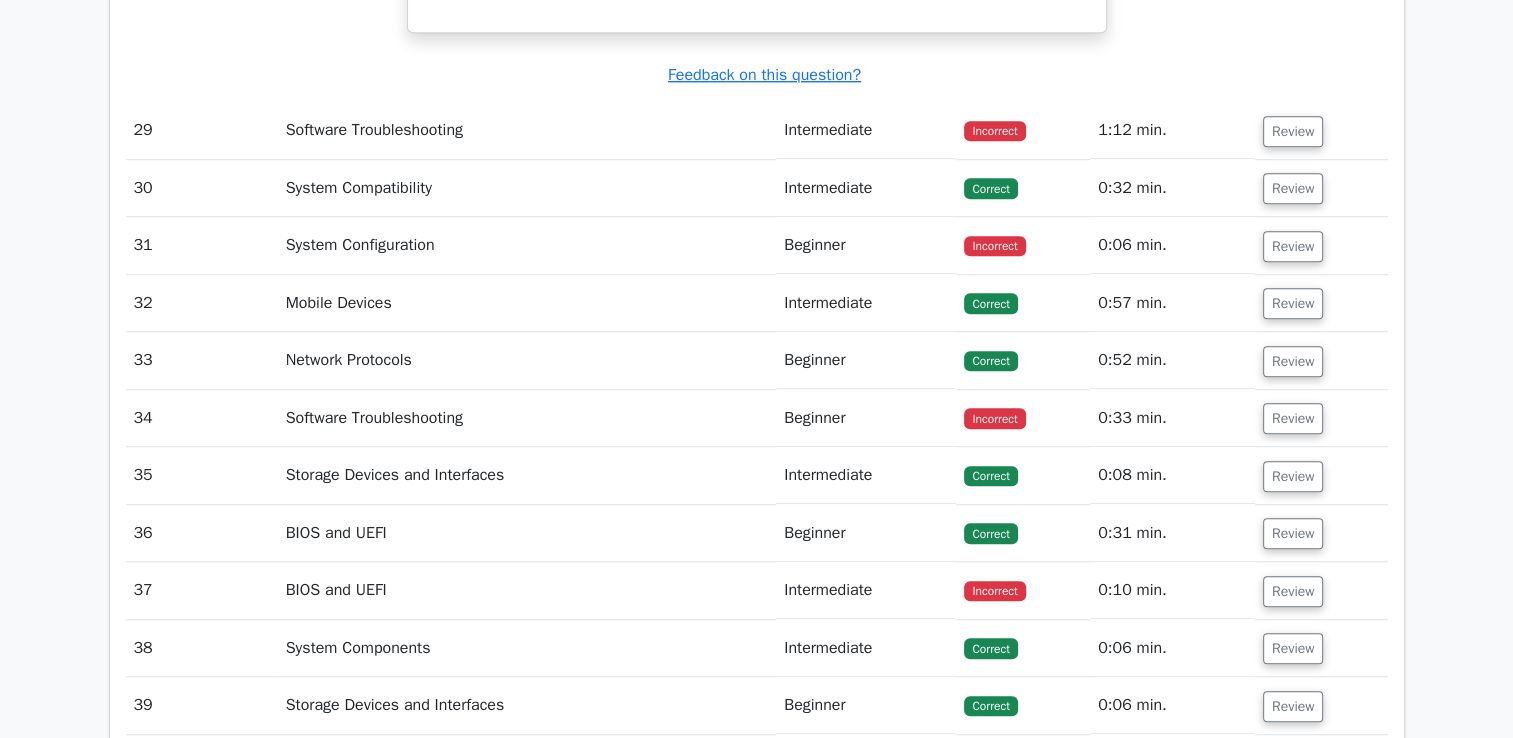 scroll, scrollTop: 9048, scrollLeft: 0, axis: vertical 